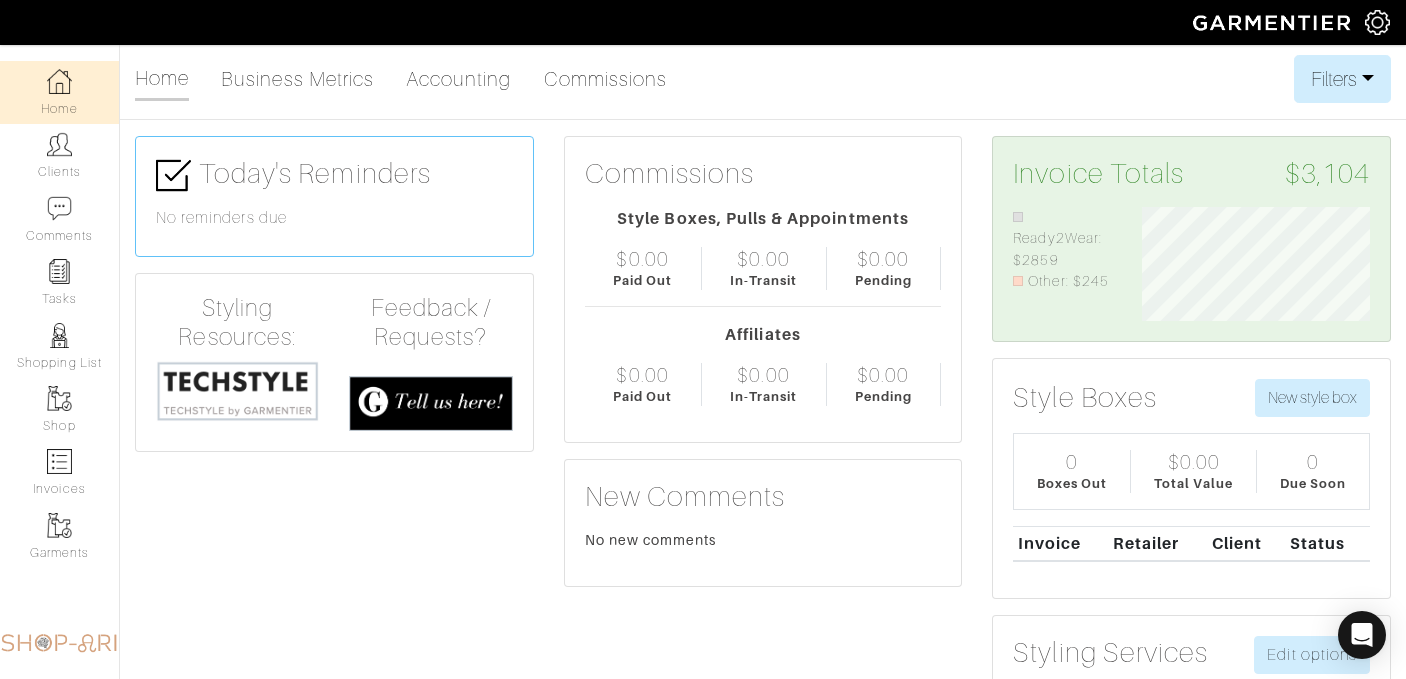 scroll, scrollTop: 0, scrollLeft: 0, axis: both 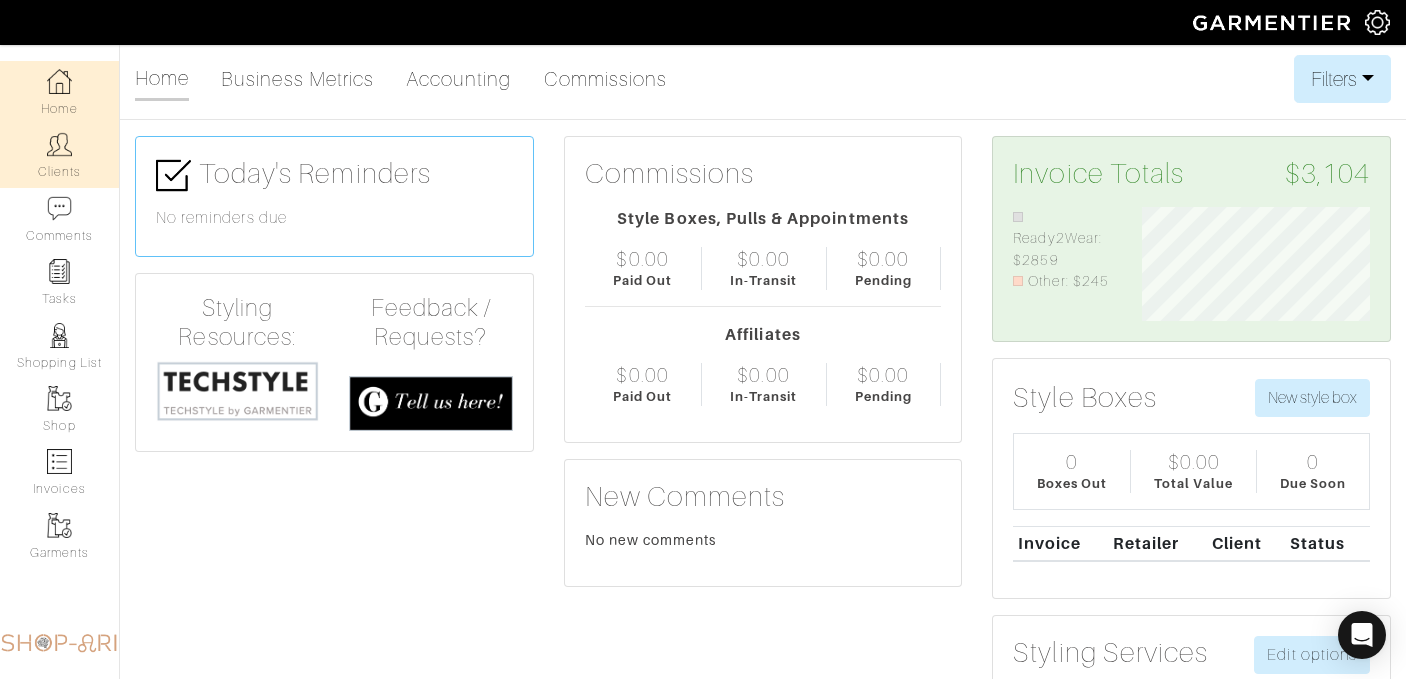 click on "Clients" at bounding box center [59, 155] 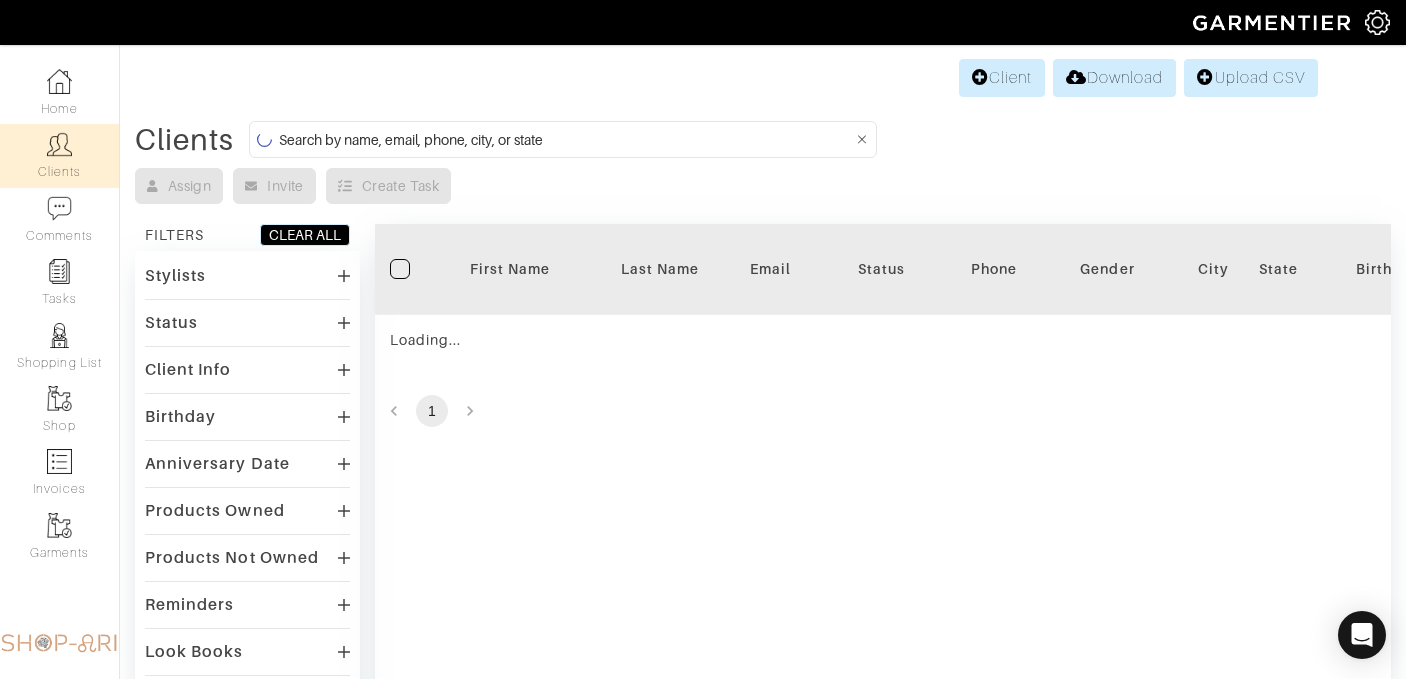 click at bounding box center (566, 139) 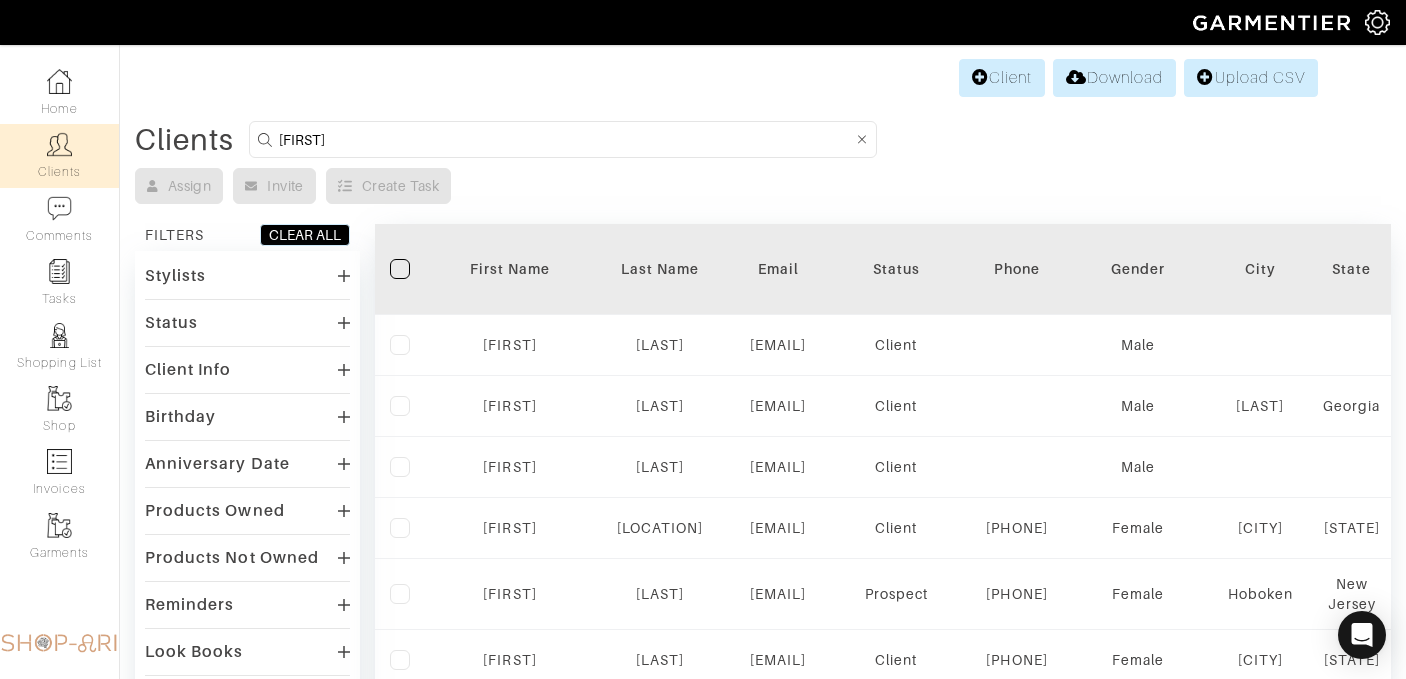 type on "[FIRST]" 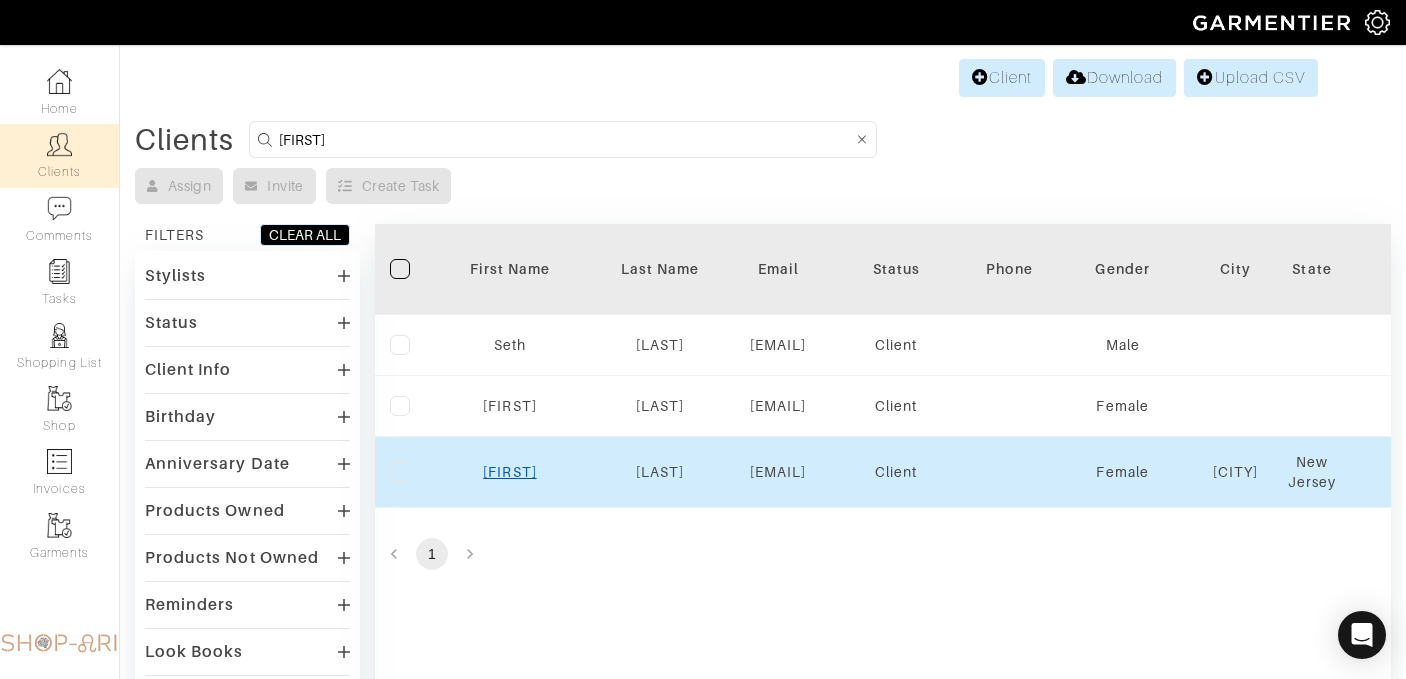 click on "[FIRST]" at bounding box center [509, 472] 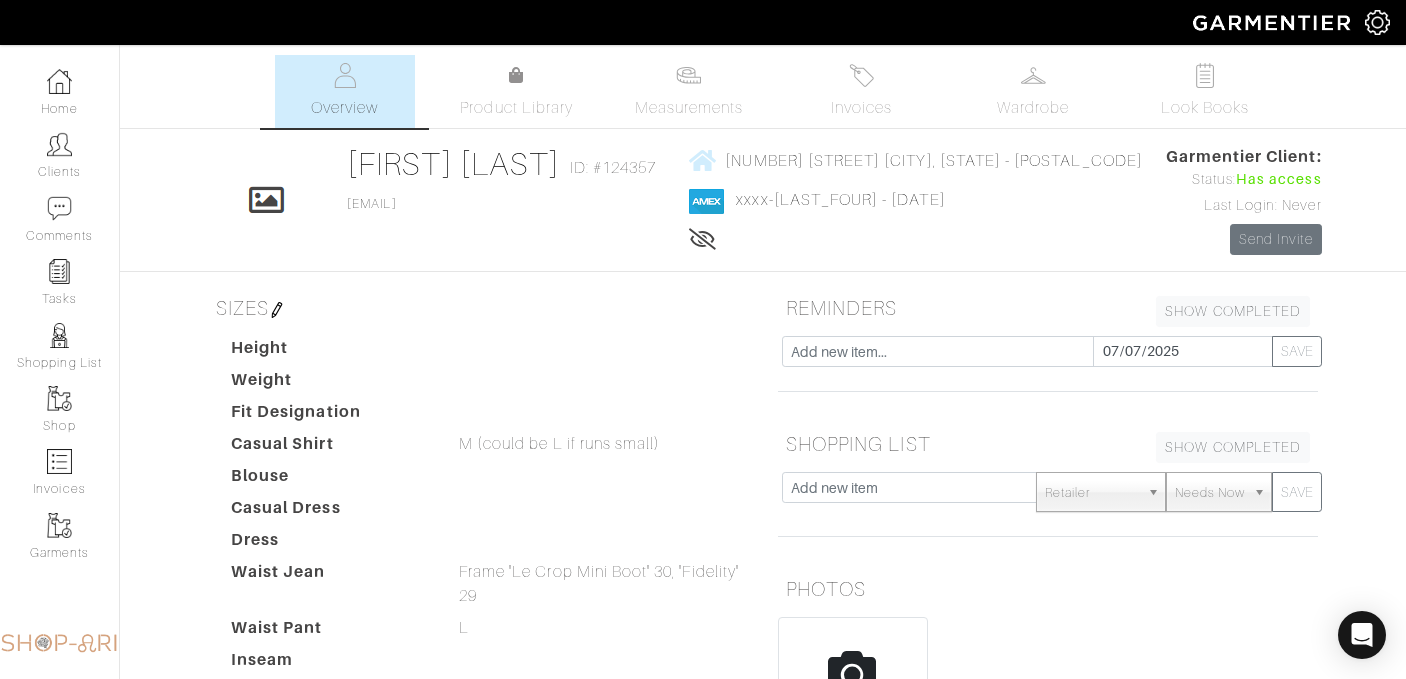 scroll, scrollTop: 0, scrollLeft: 0, axis: both 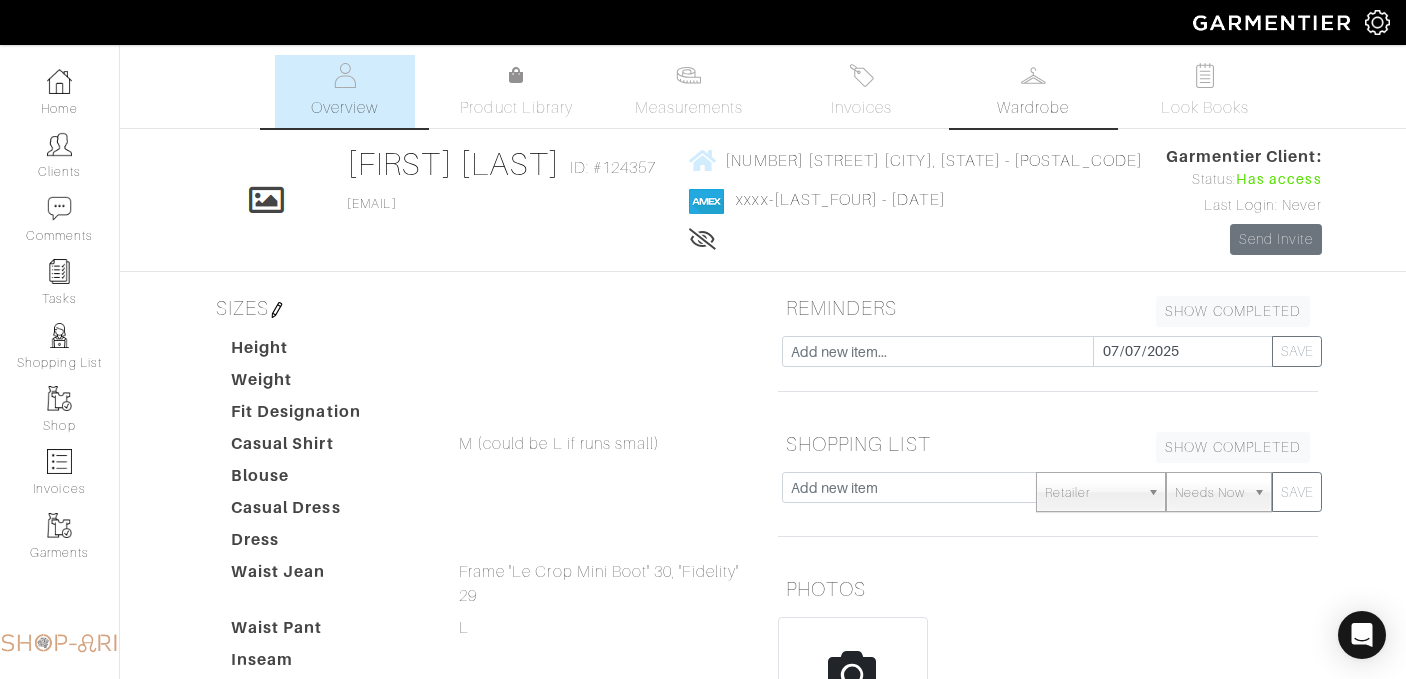 click at bounding box center (1033, 75) 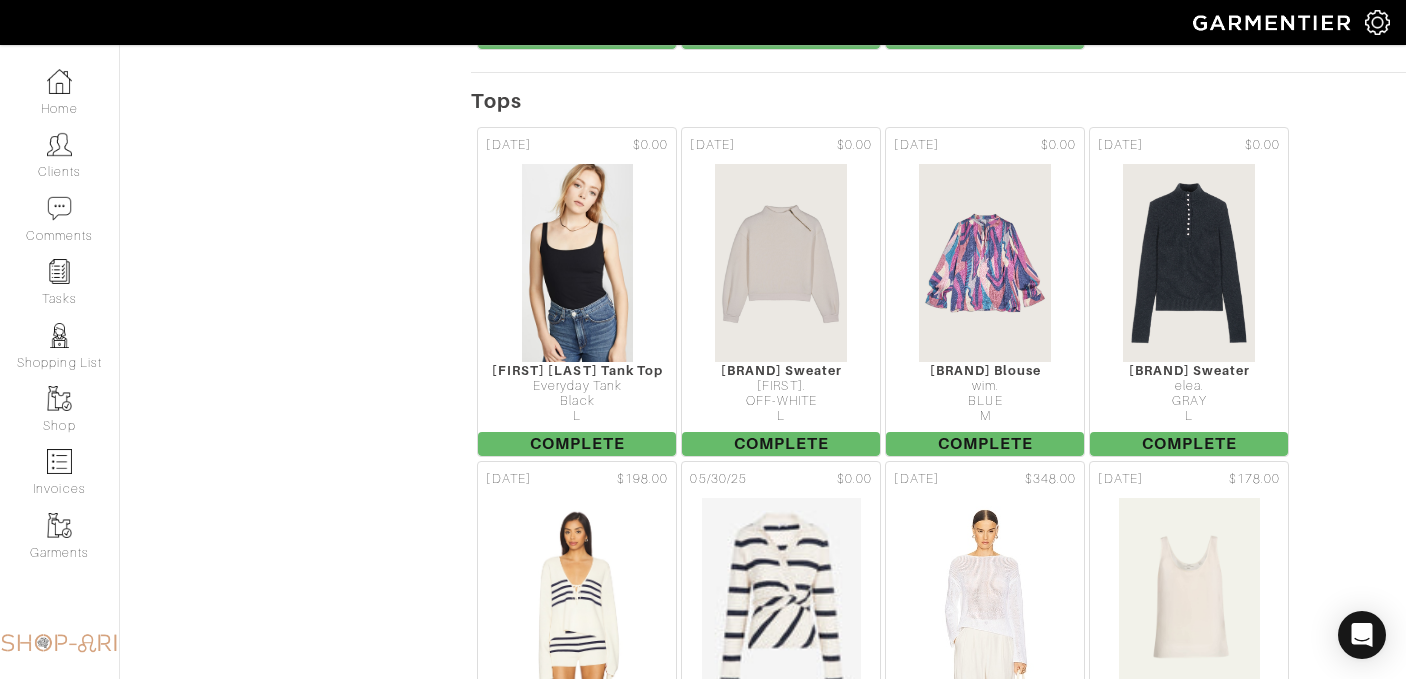 scroll, scrollTop: 1779, scrollLeft: 0, axis: vertical 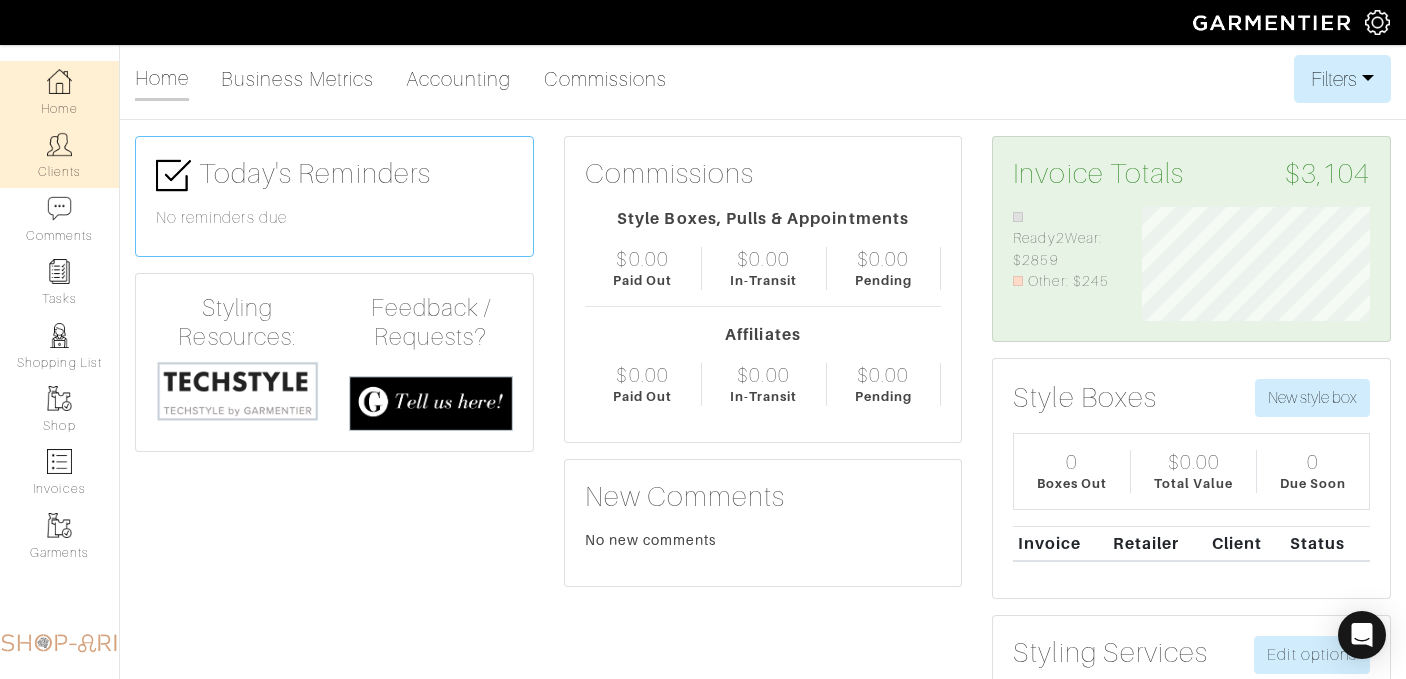 click on "Clients" at bounding box center [59, 155] 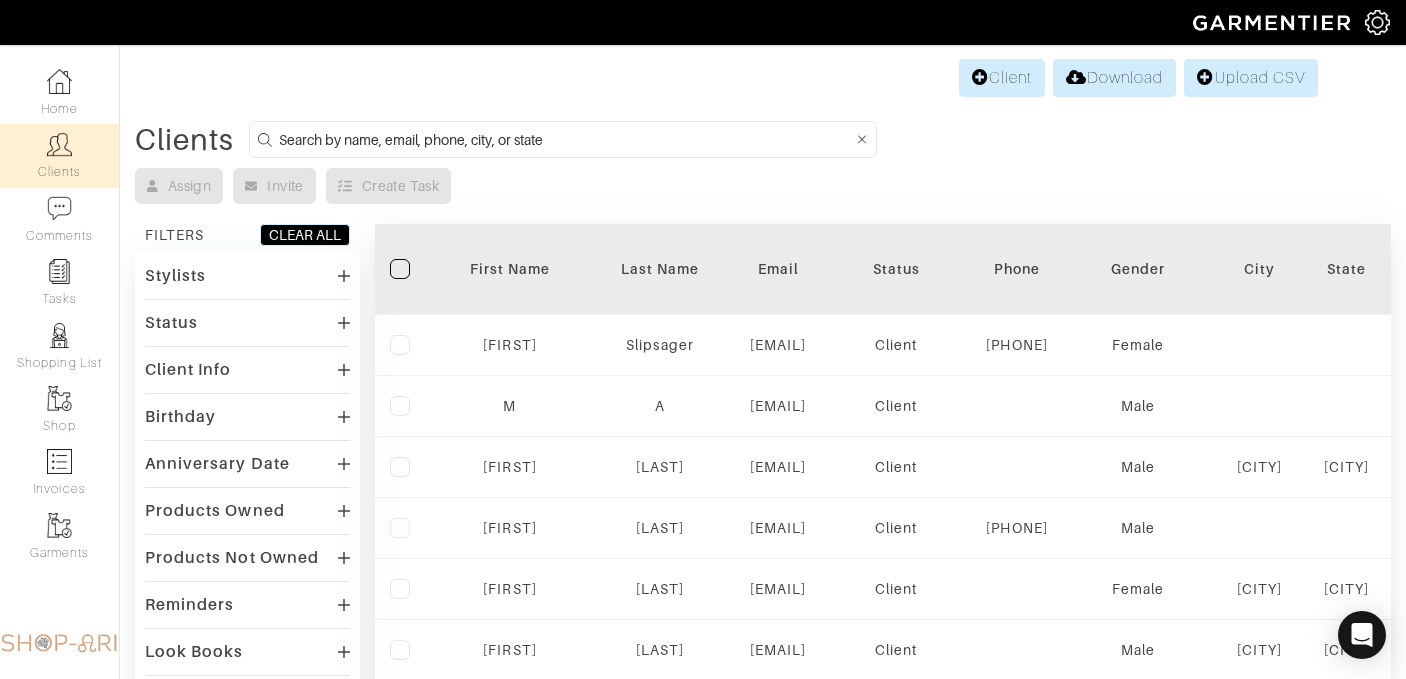 click at bounding box center [566, 139] 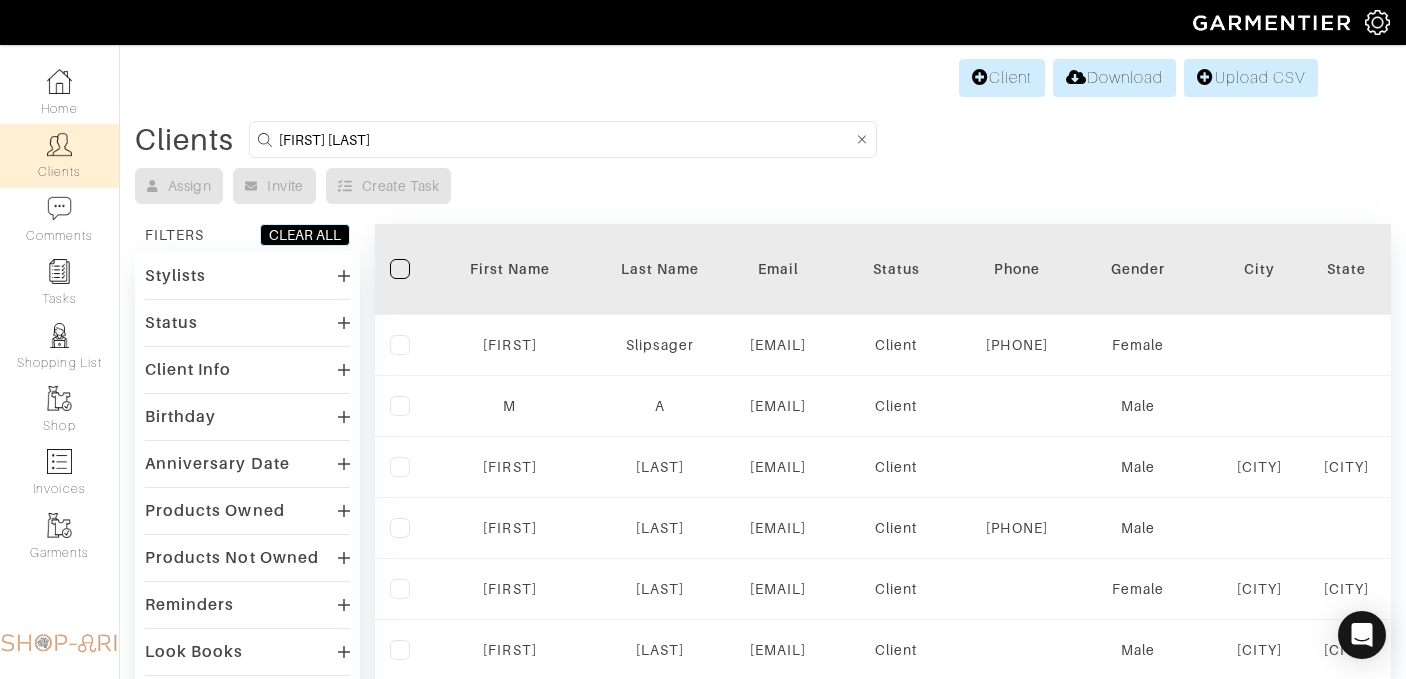 type on "eric baxter" 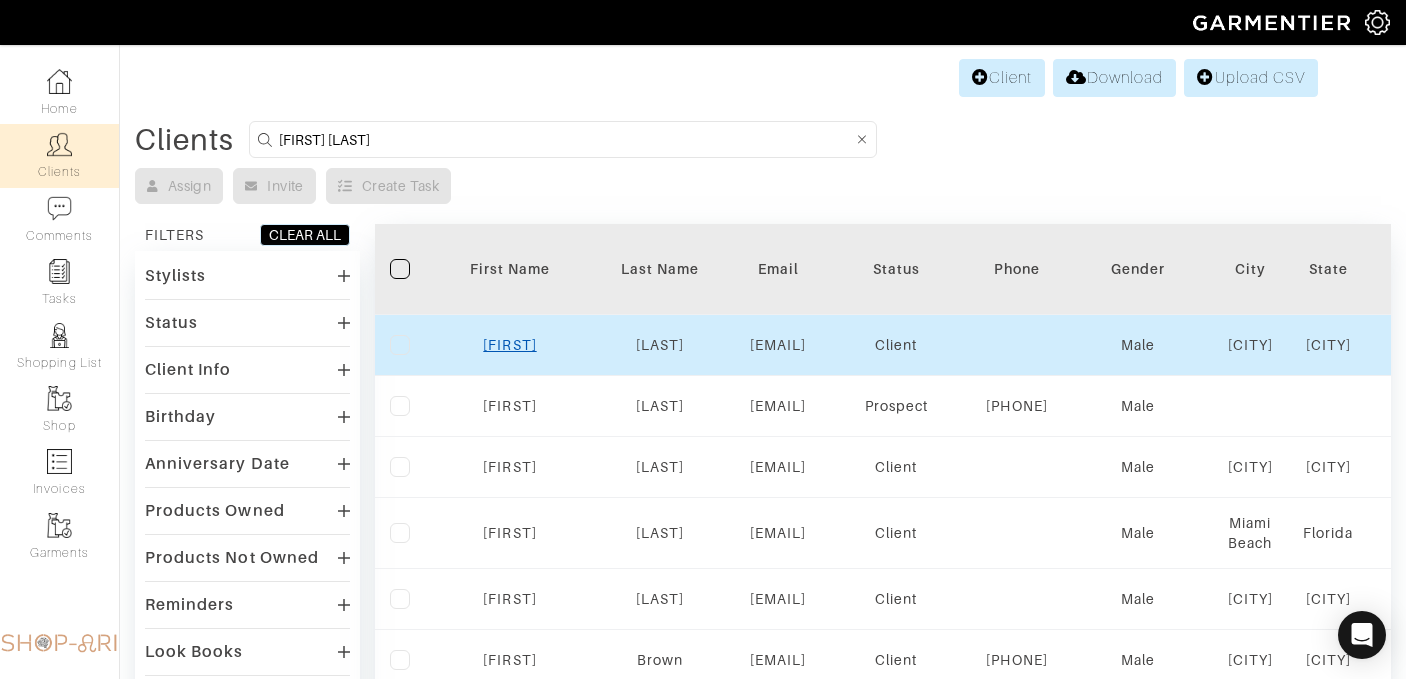 click on "[FIRST]" at bounding box center [509, 345] 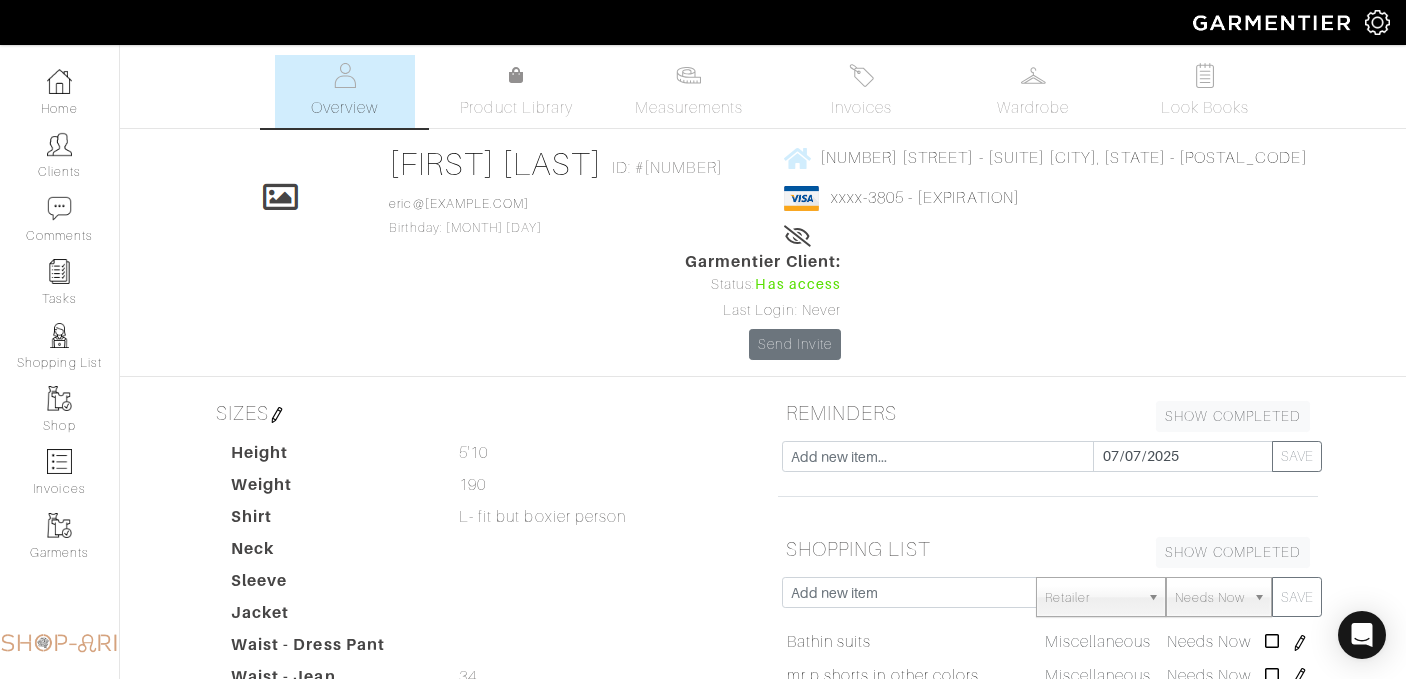scroll, scrollTop: 0, scrollLeft: 0, axis: both 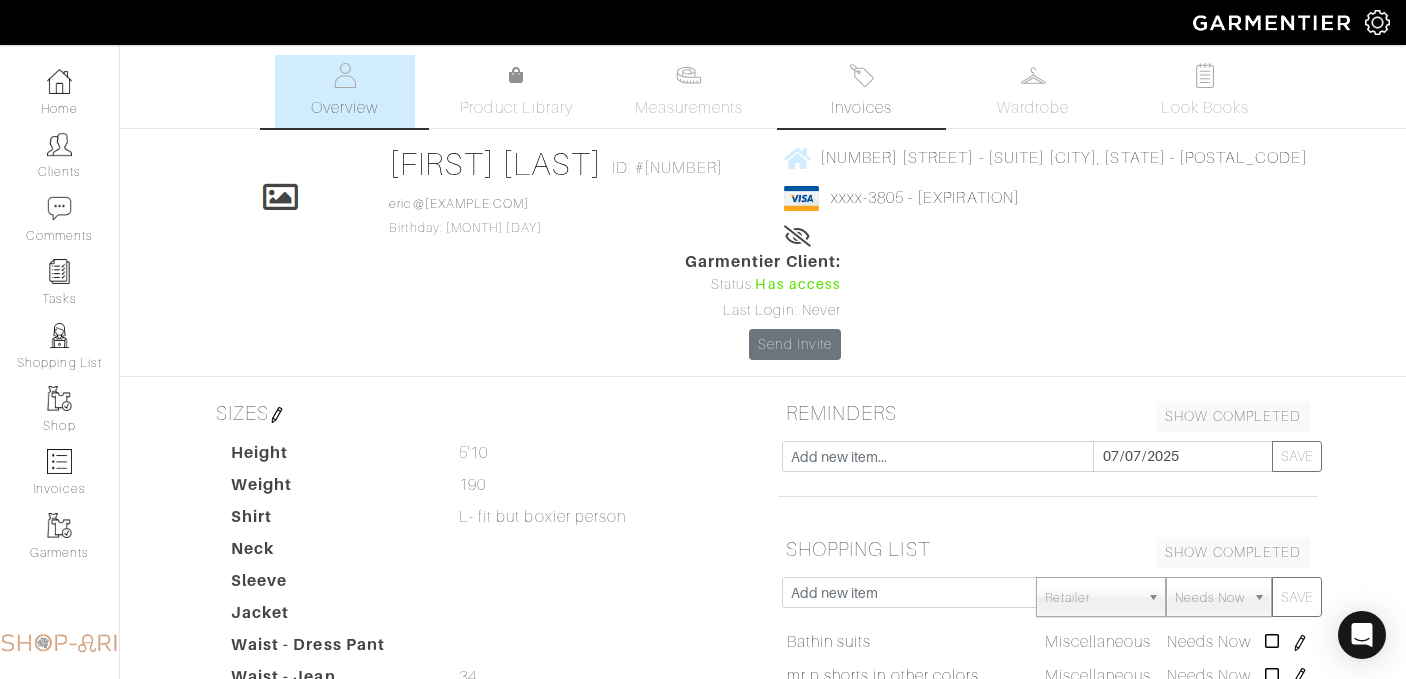 click on "Invoices" at bounding box center [861, 108] 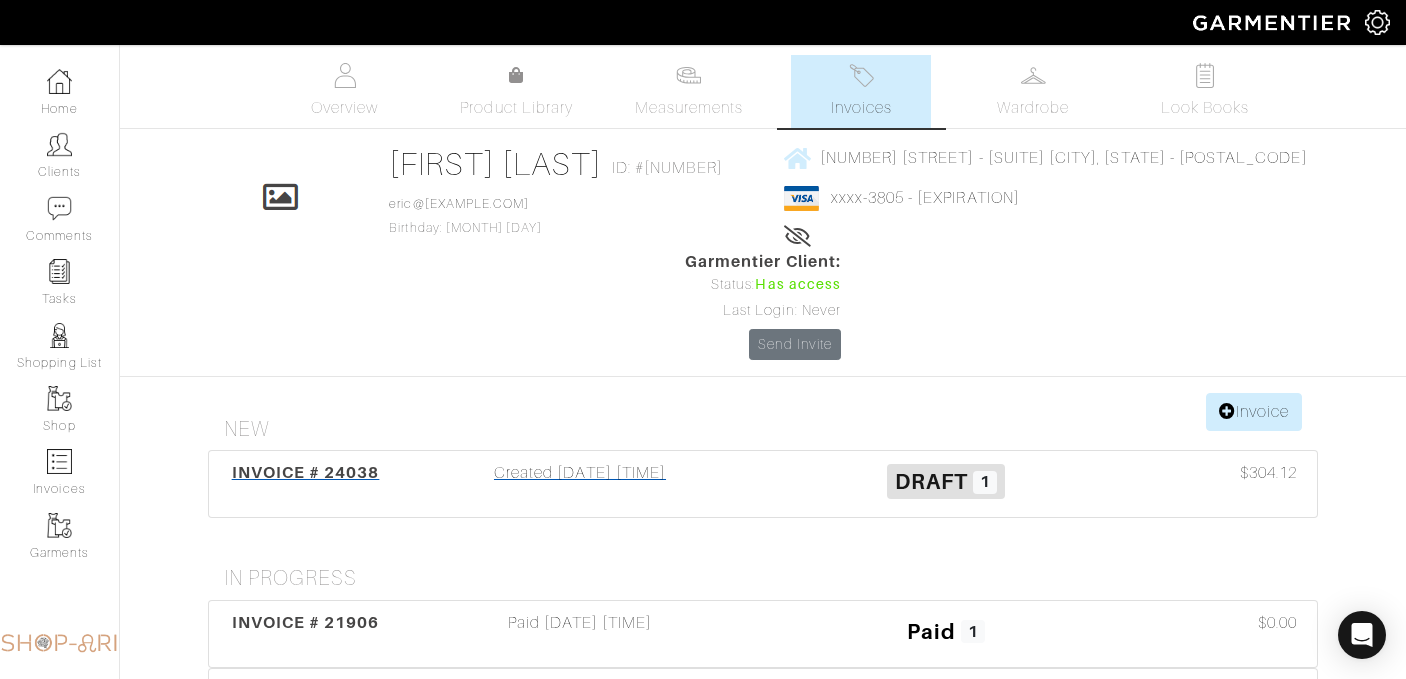 click on "Created [DATE] [TIME]" at bounding box center [580, 484] 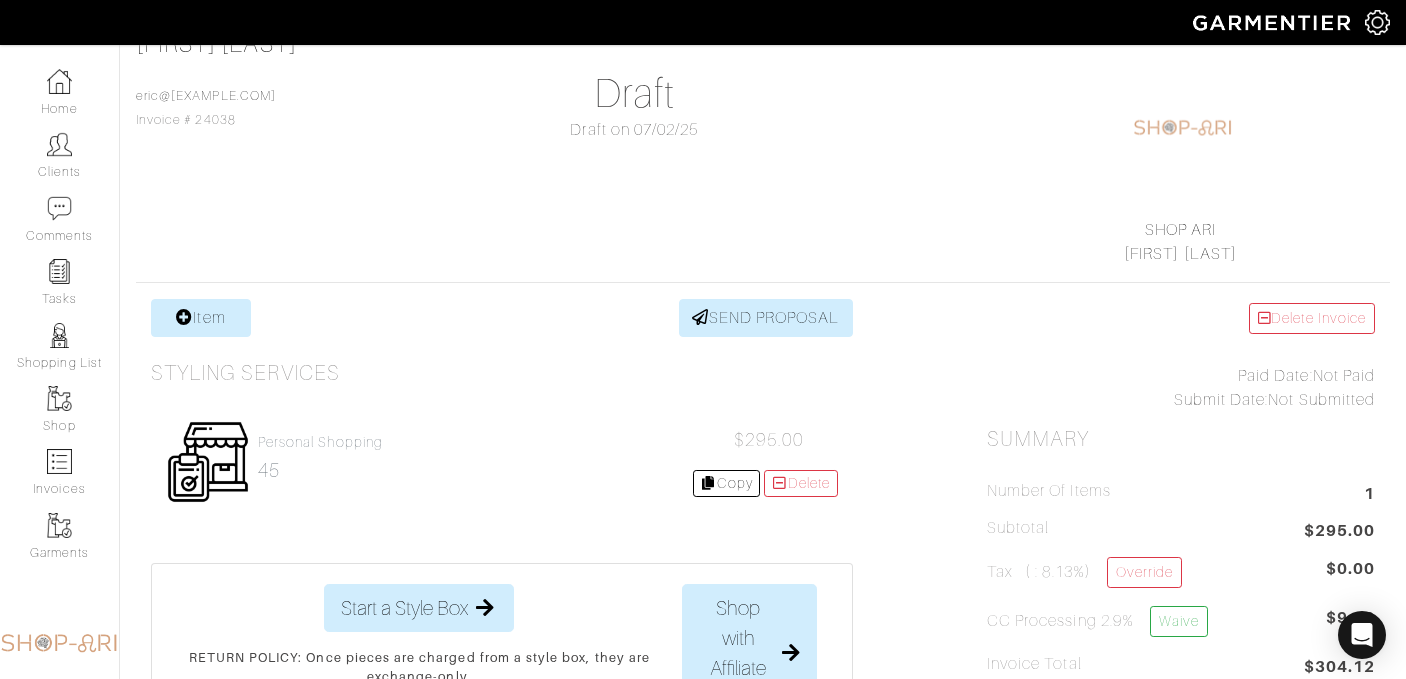 scroll, scrollTop: 159, scrollLeft: 0, axis: vertical 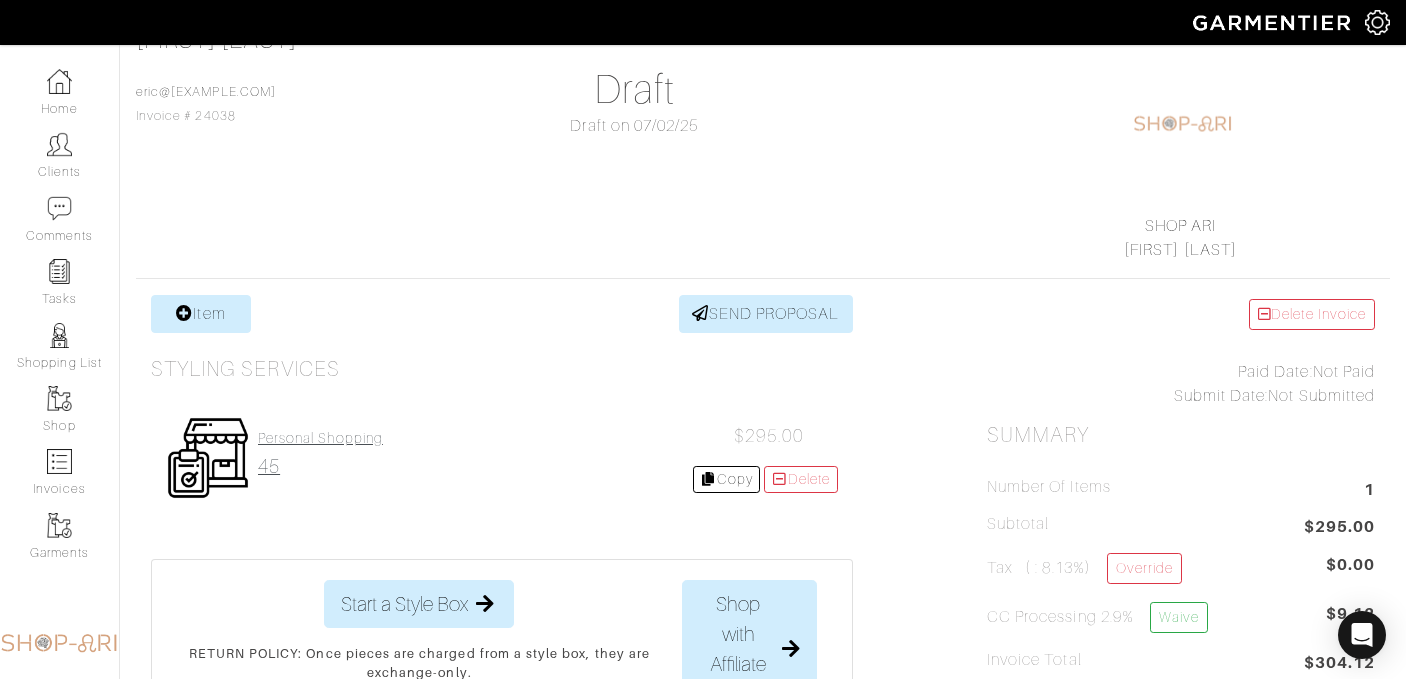 click on "Personal Shopping" at bounding box center [320, 438] 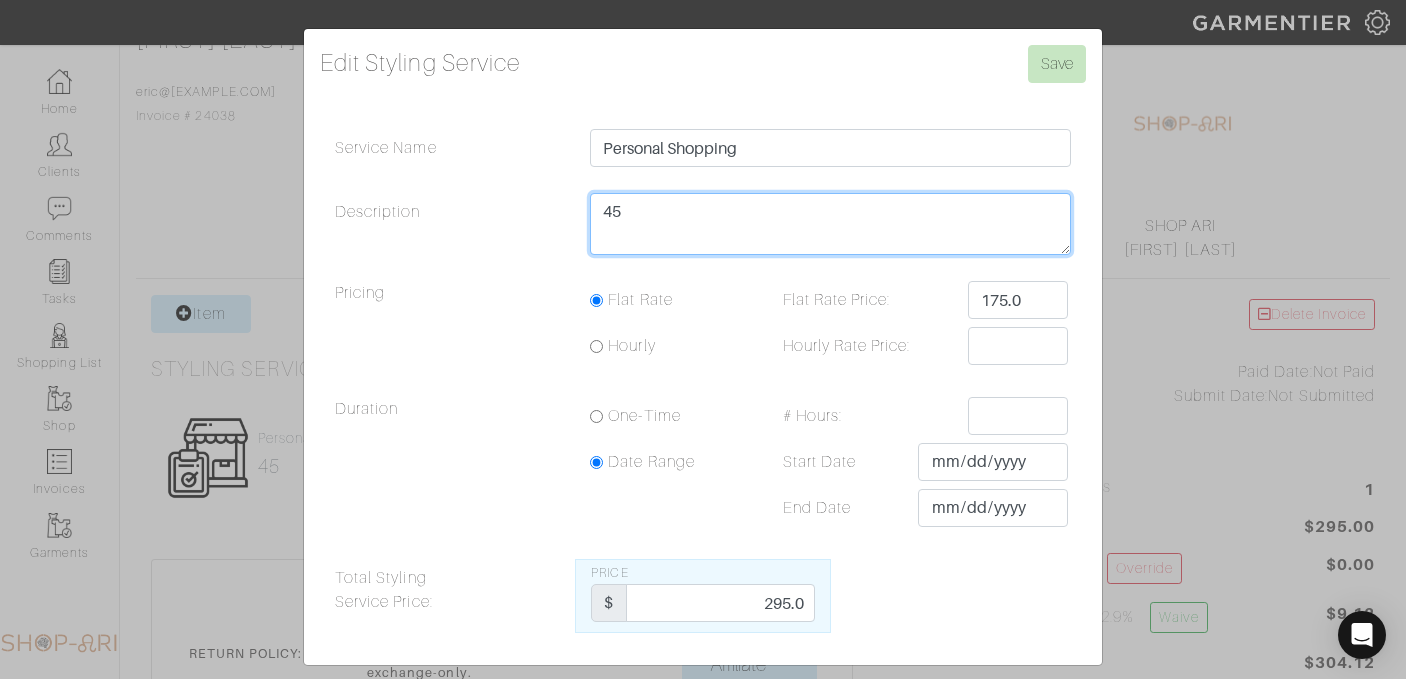 click on "45" at bounding box center (830, 224) 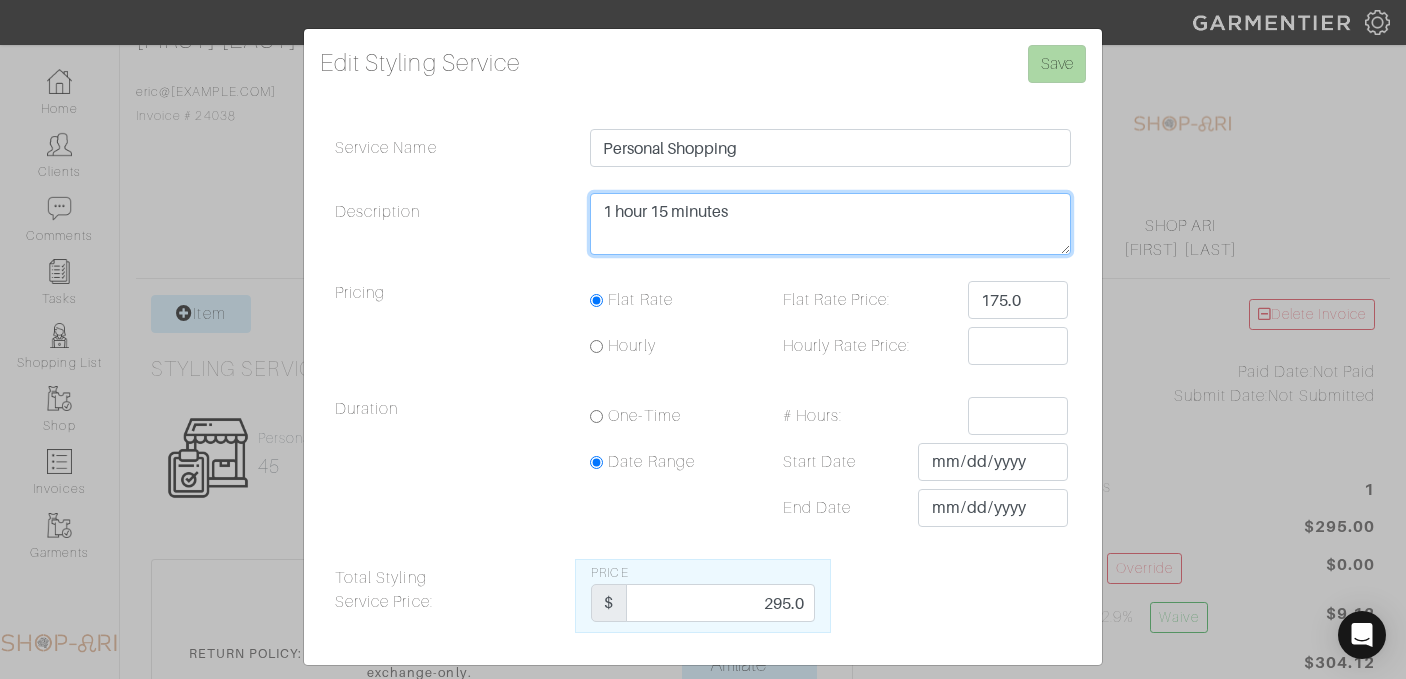 type on "1 hour 15 minutes" 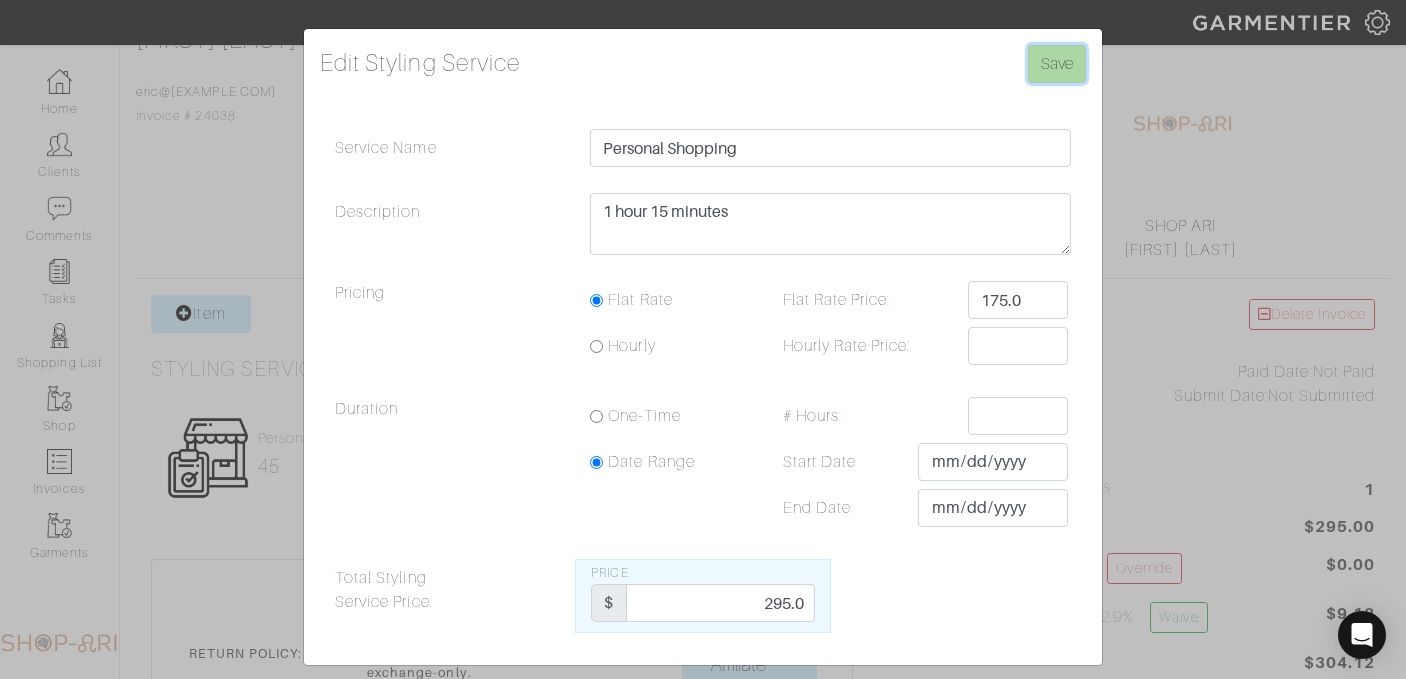 click on "Save" at bounding box center (1057, 64) 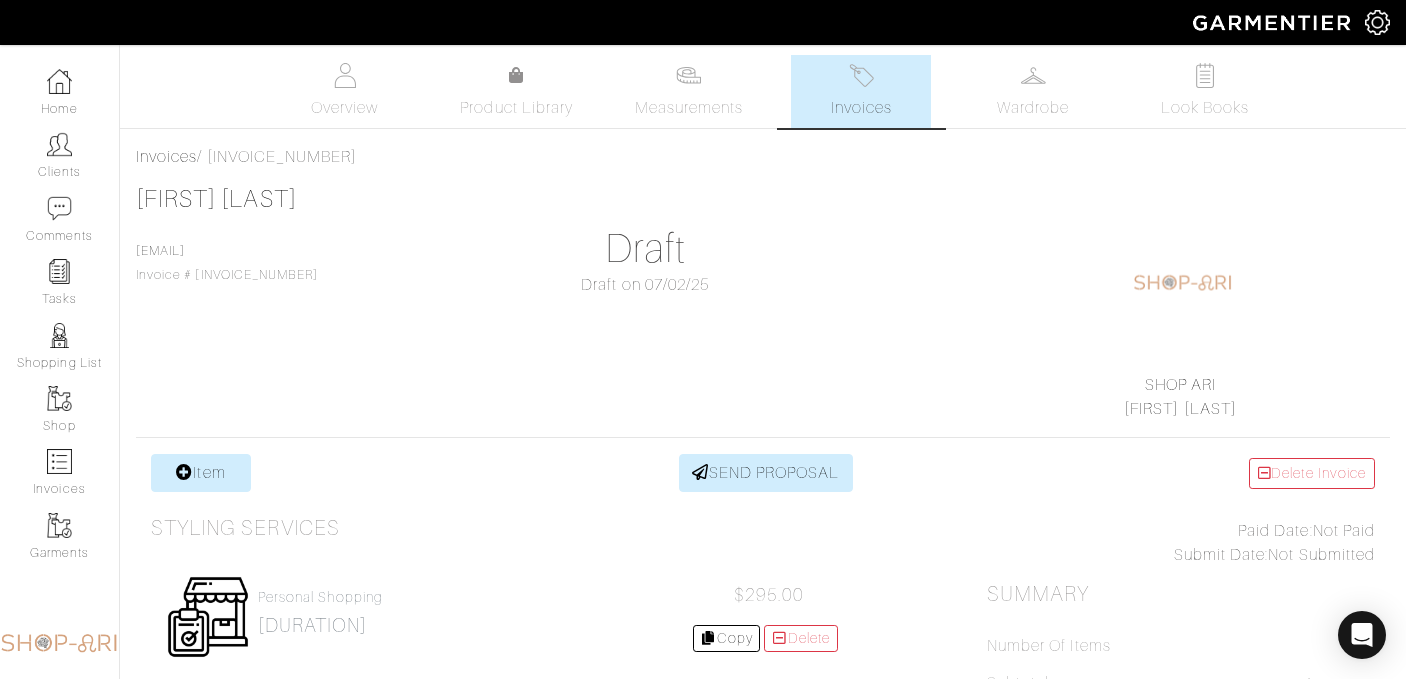 scroll, scrollTop: 0, scrollLeft: 0, axis: both 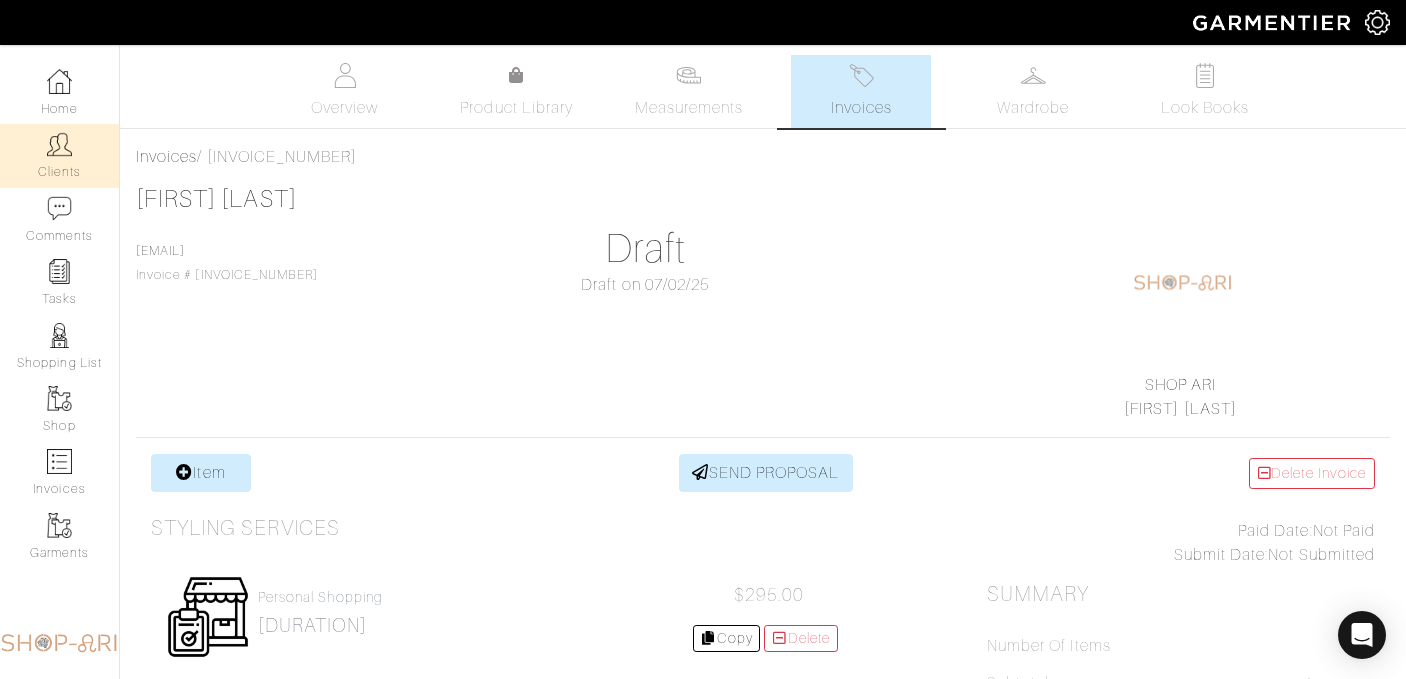 click on "Clients" at bounding box center [59, 155] 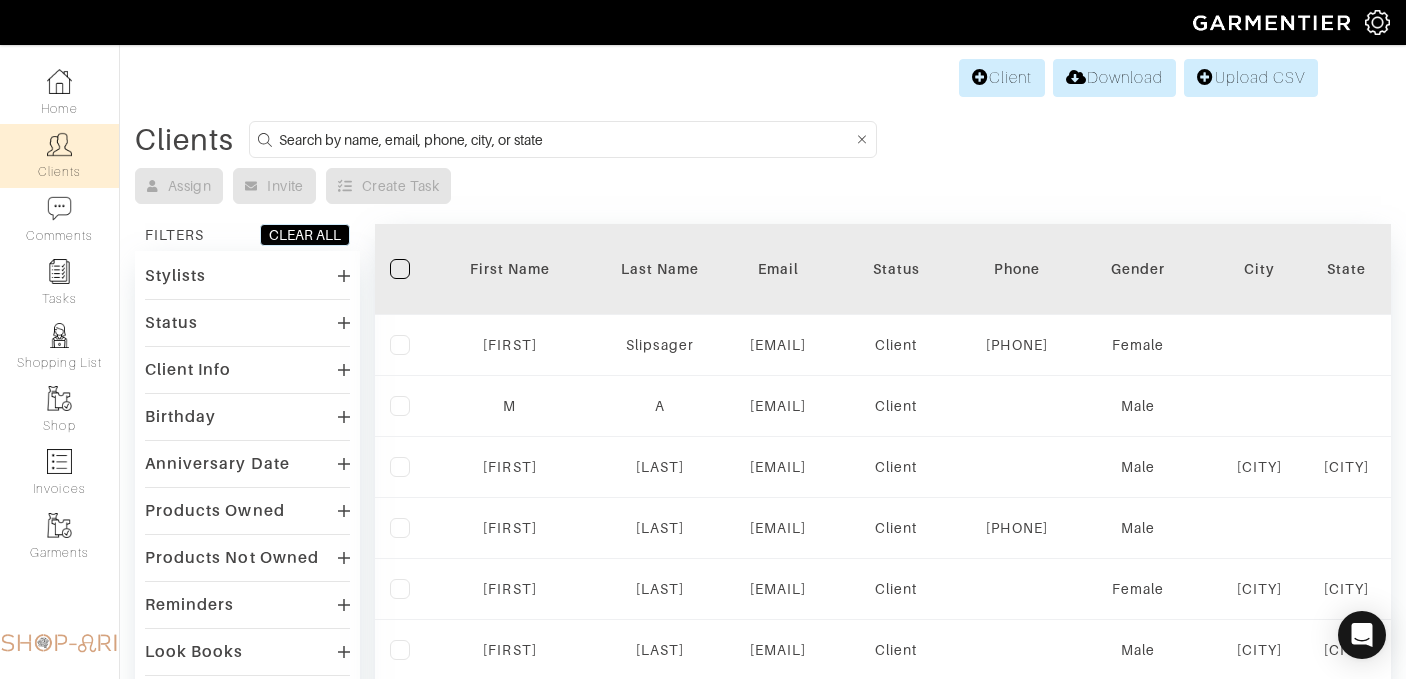 click at bounding box center (566, 139) 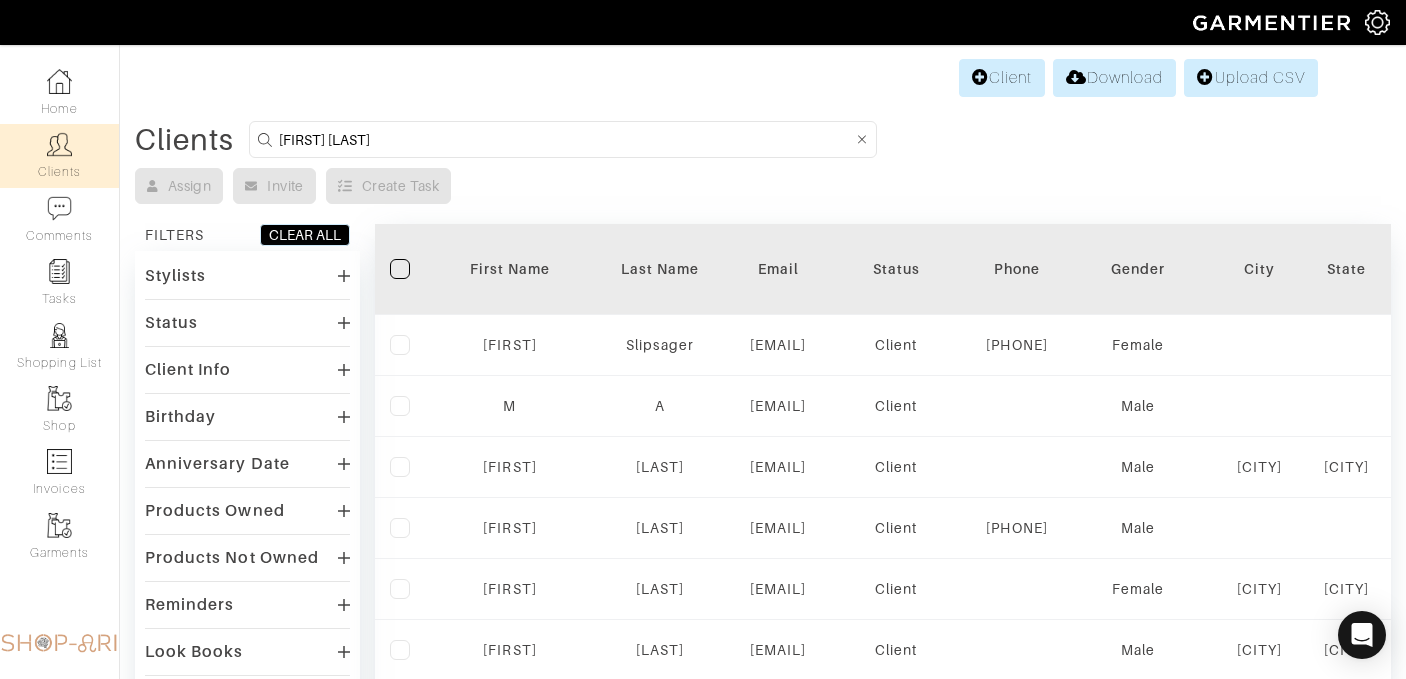 type on "david perp" 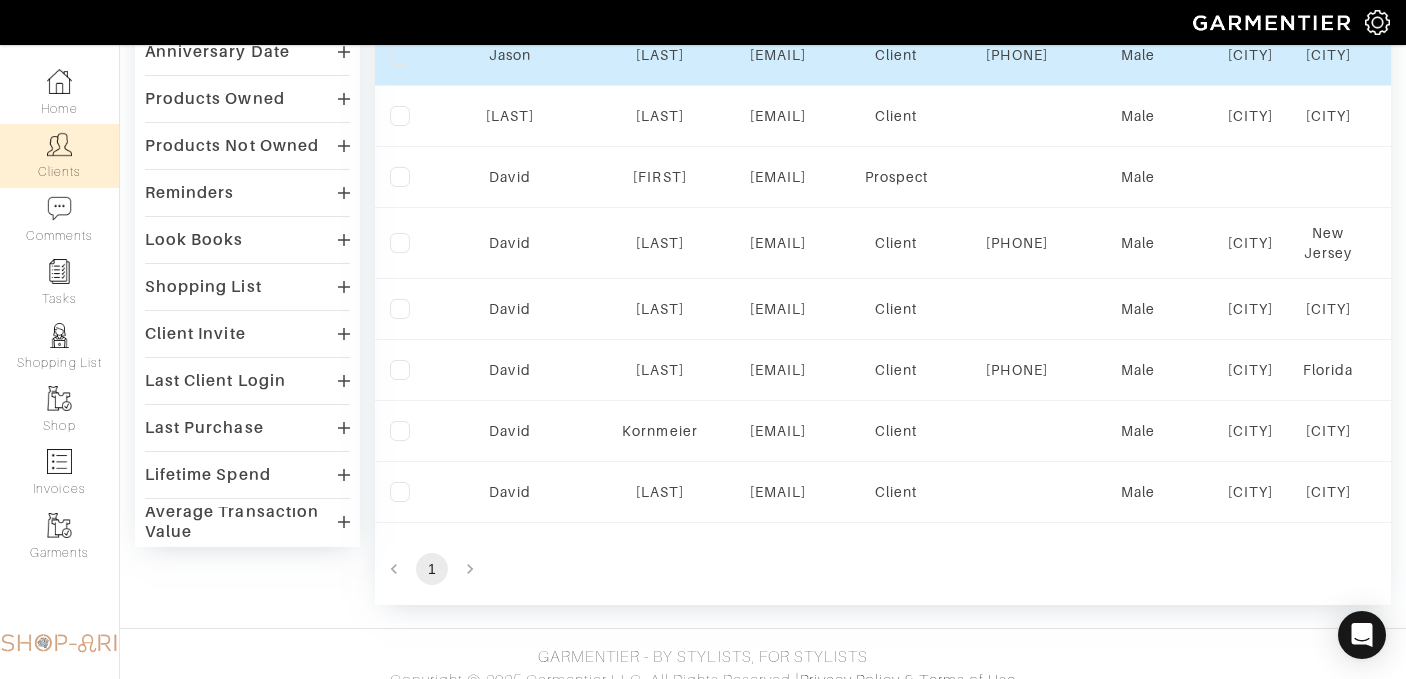 scroll, scrollTop: 437, scrollLeft: 0, axis: vertical 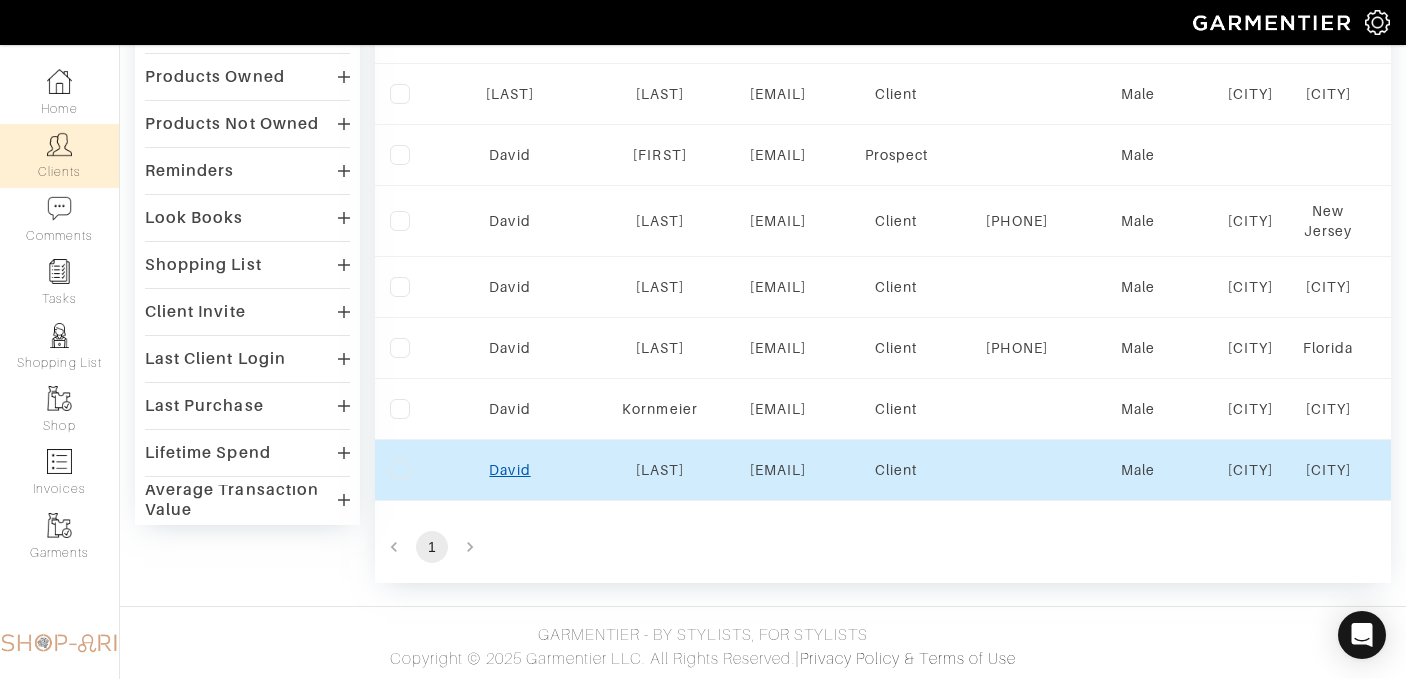 click on "David" at bounding box center [509, 470] 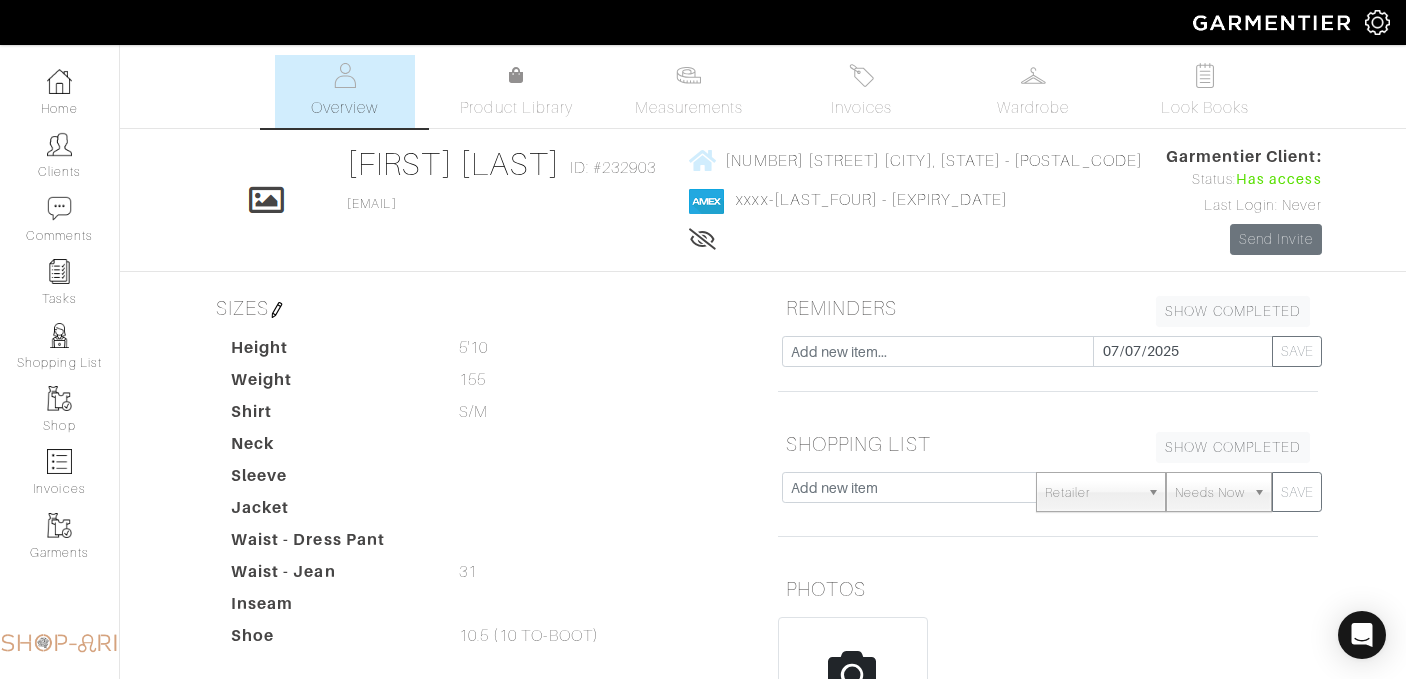 scroll, scrollTop: 0, scrollLeft: 0, axis: both 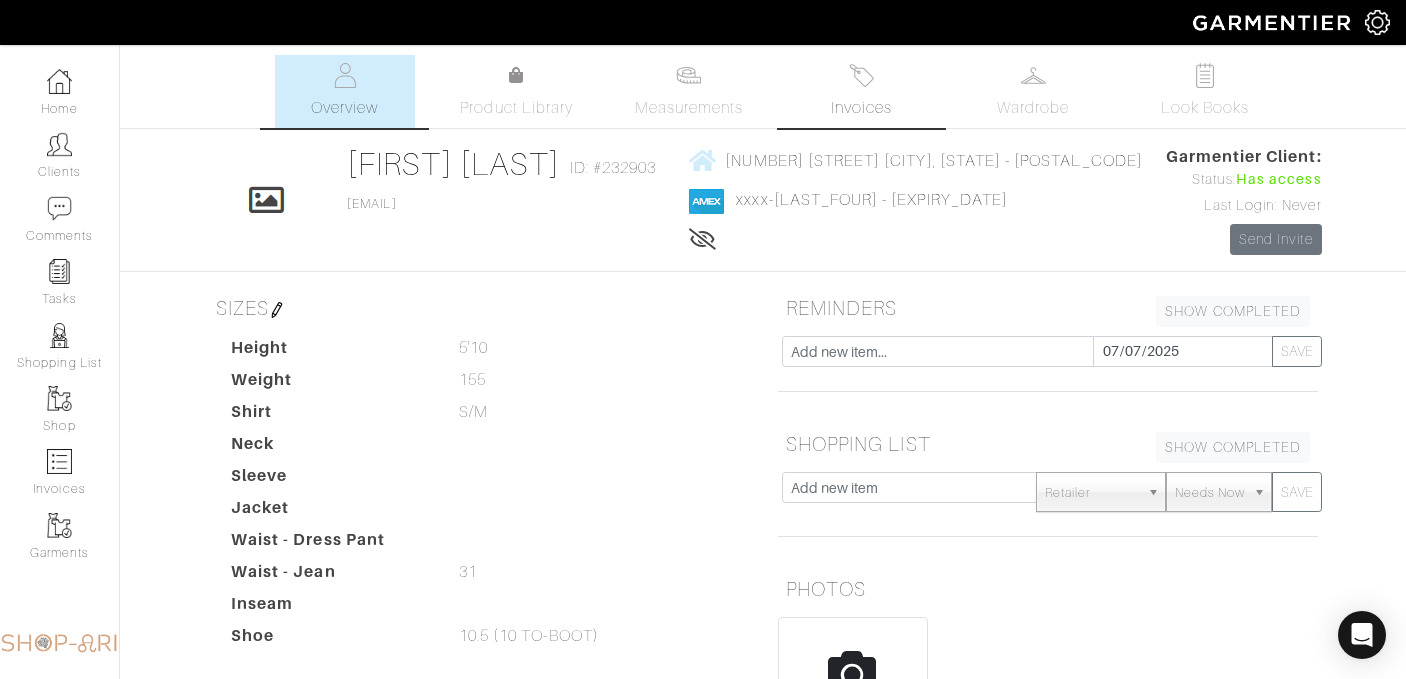 click on "Invoices" at bounding box center (861, 91) 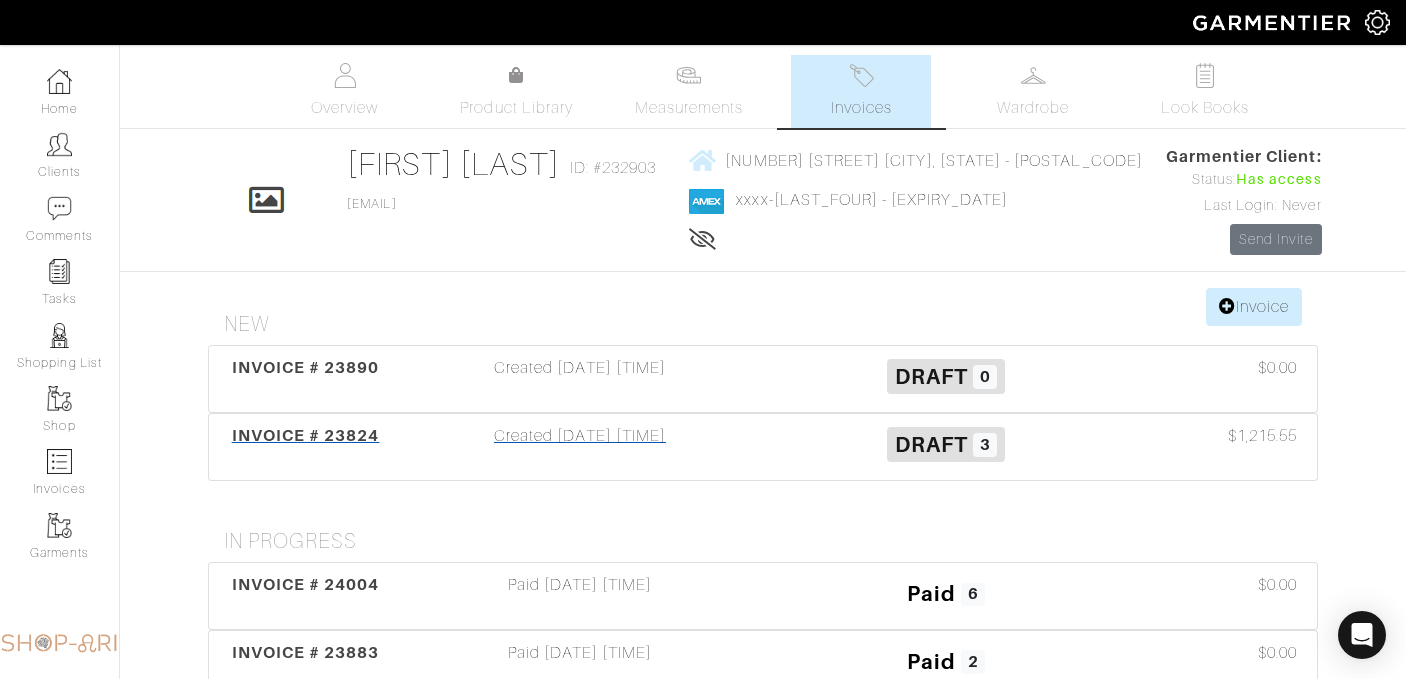 click on "Created [DATE] [TIME]" at bounding box center (580, 447) 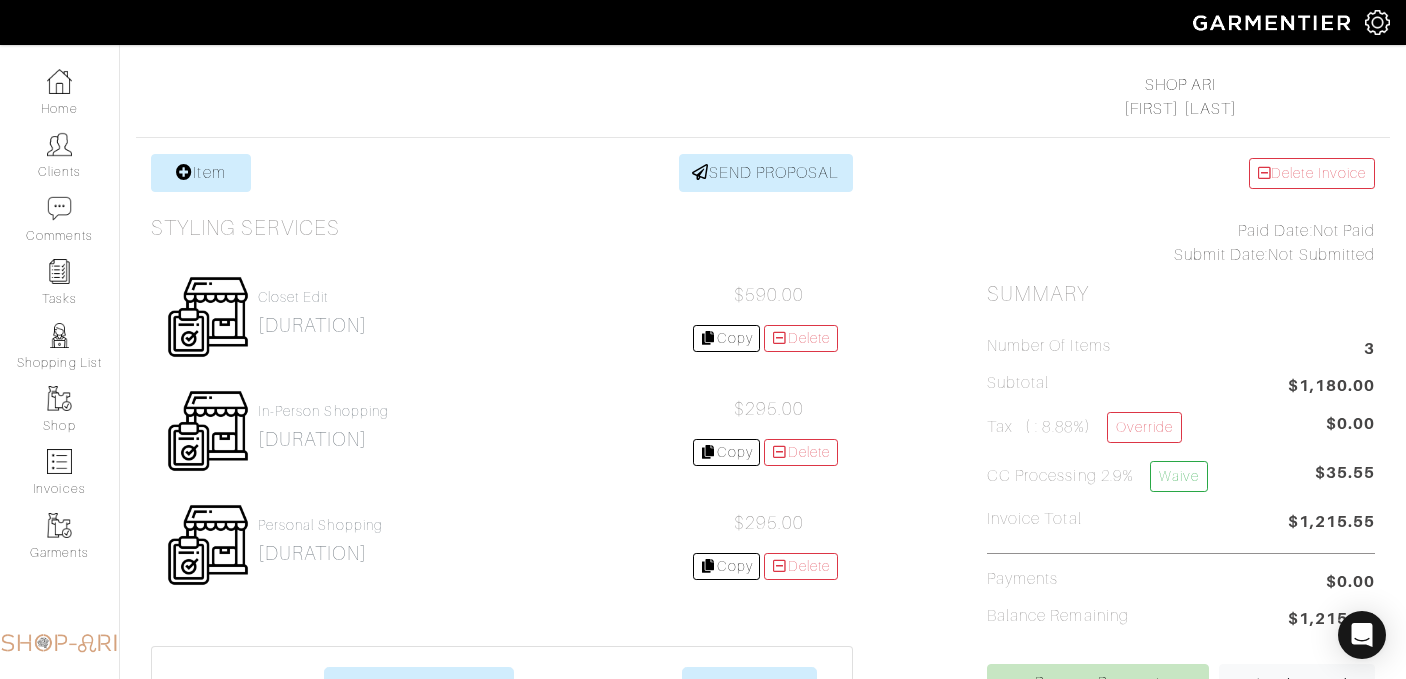 scroll, scrollTop: 308, scrollLeft: 0, axis: vertical 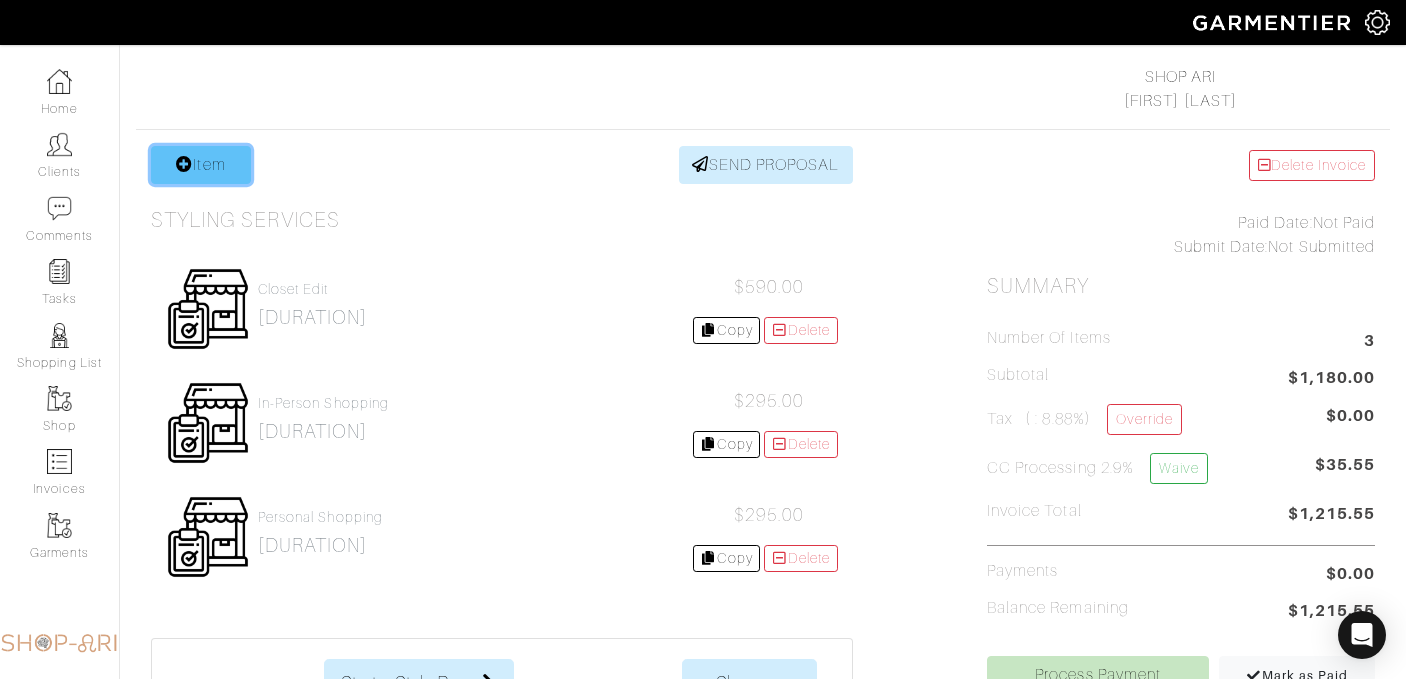 click on "Item" at bounding box center [201, 165] 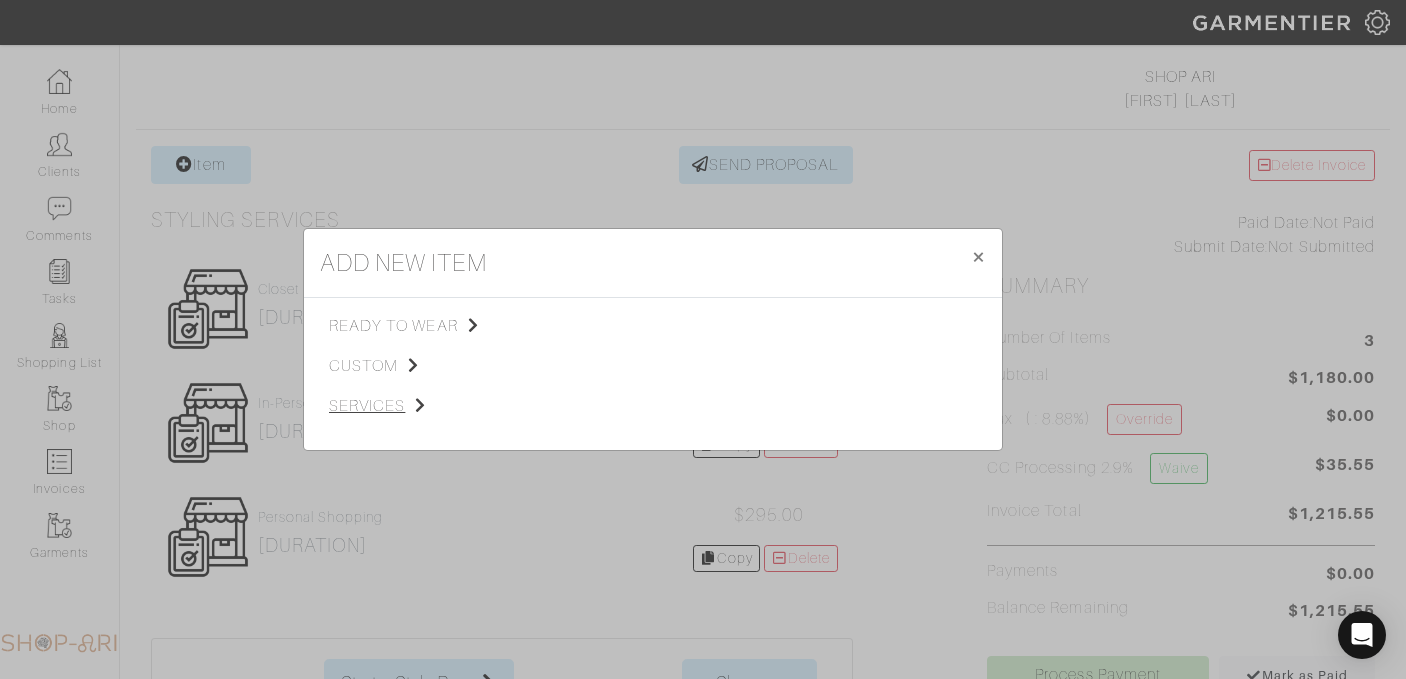 click on "services" at bounding box center [429, 406] 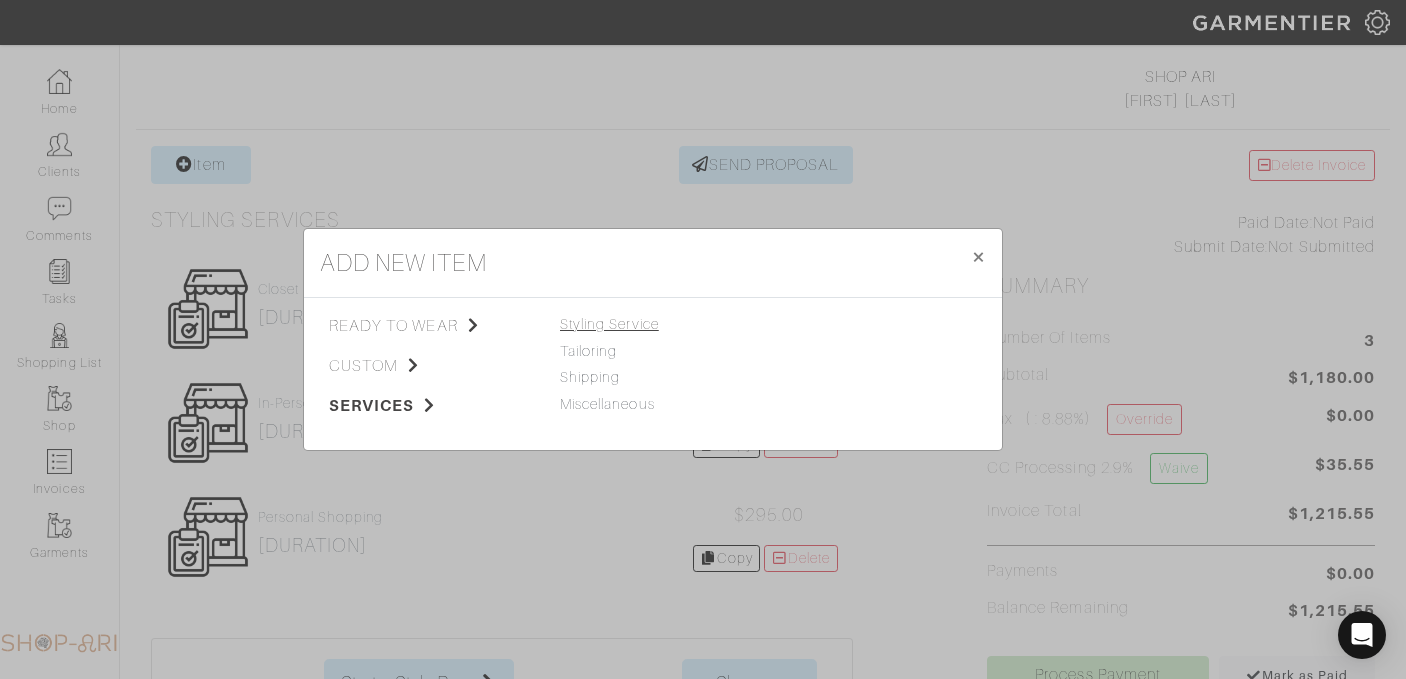 click on "Styling Service" at bounding box center (609, 324) 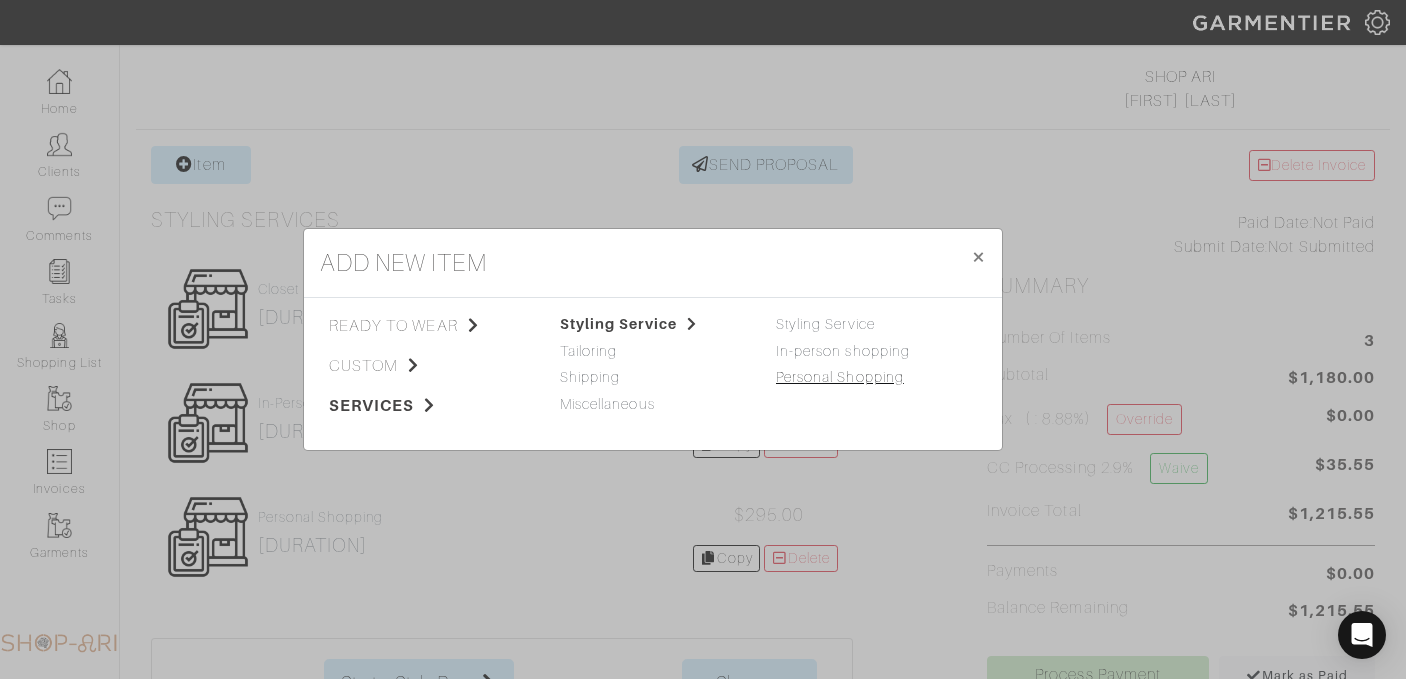 click on "Personal Shopping" at bounding box center (840, 377) 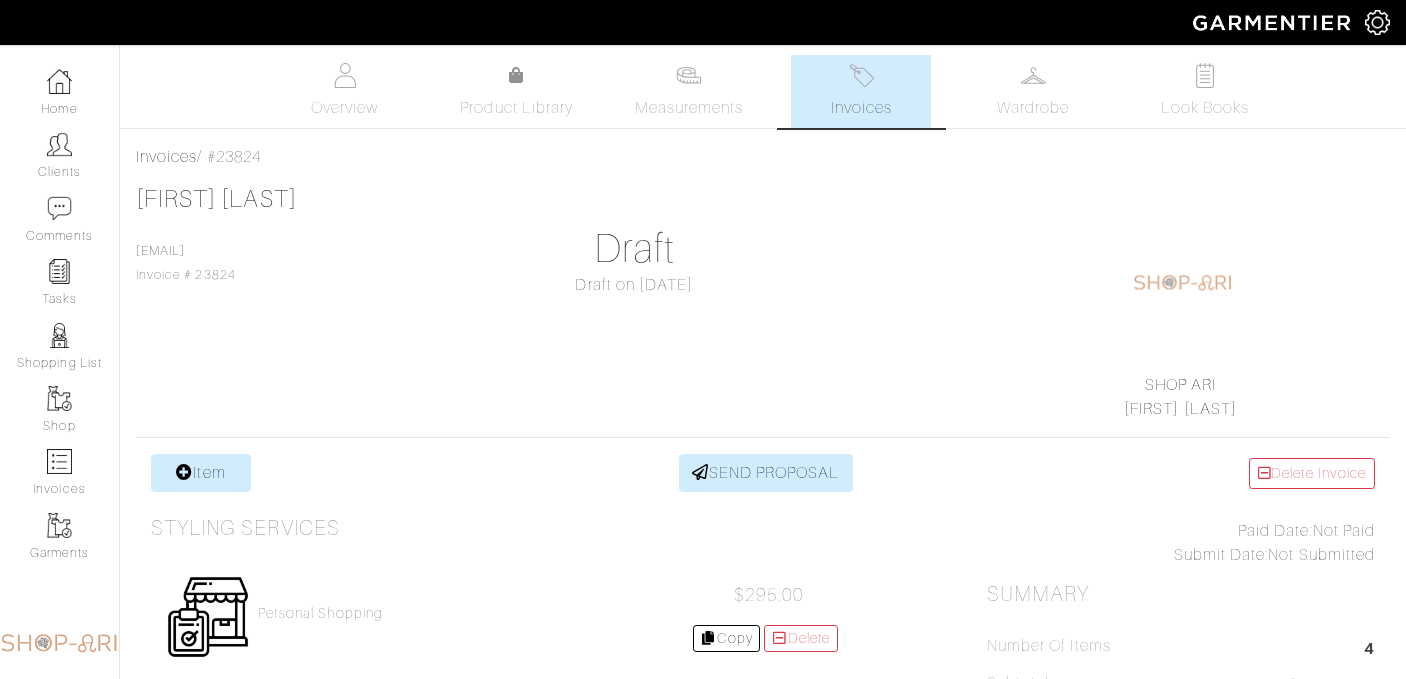 scroll, scrollTop: 0, scrollLeft: 0, axis: both 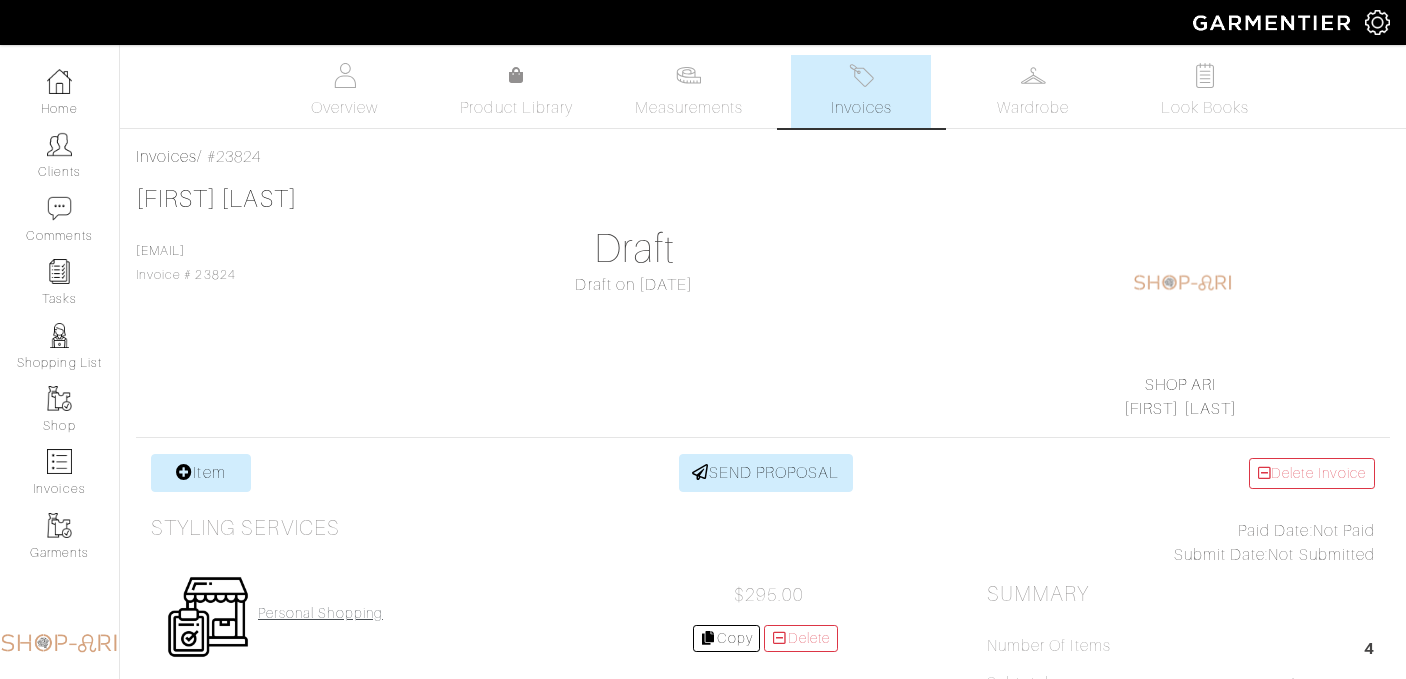 click on "Personal Shopping" at bounding box center (320, 613) 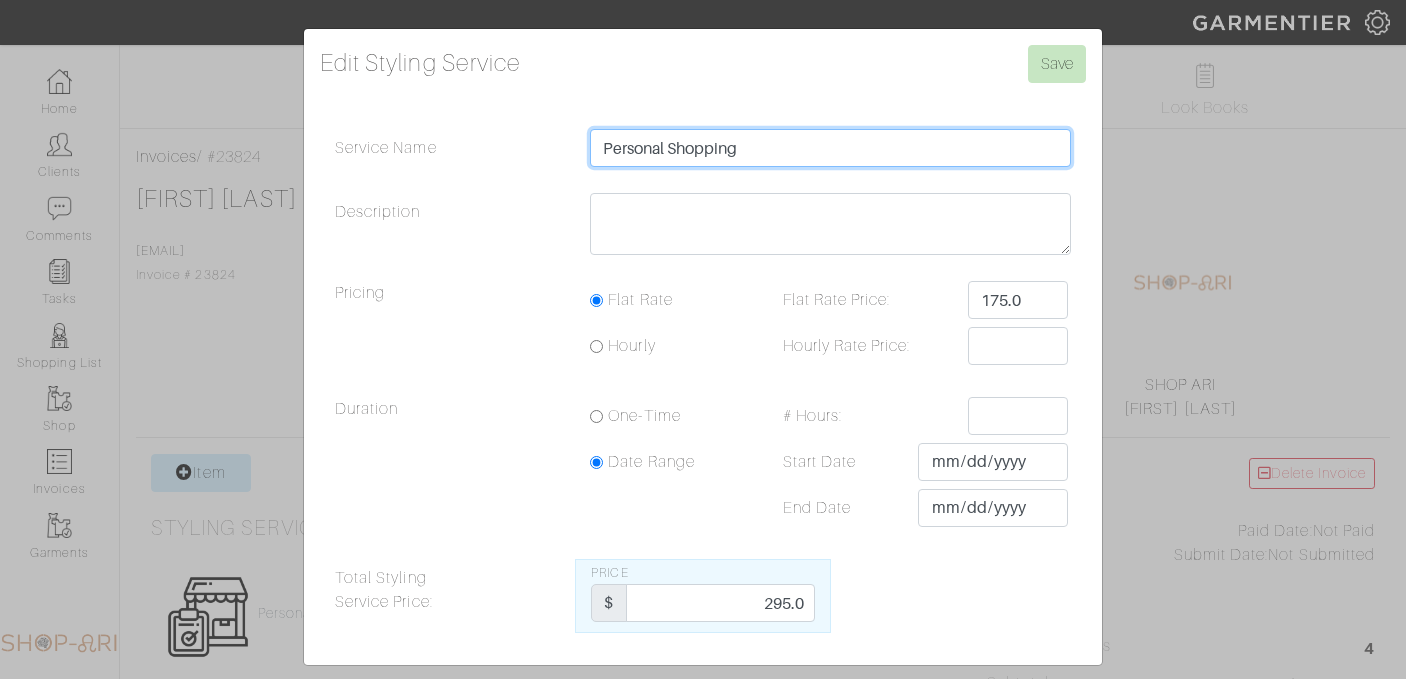 click on "Personal Shopping" at bounding box center [830, 148] 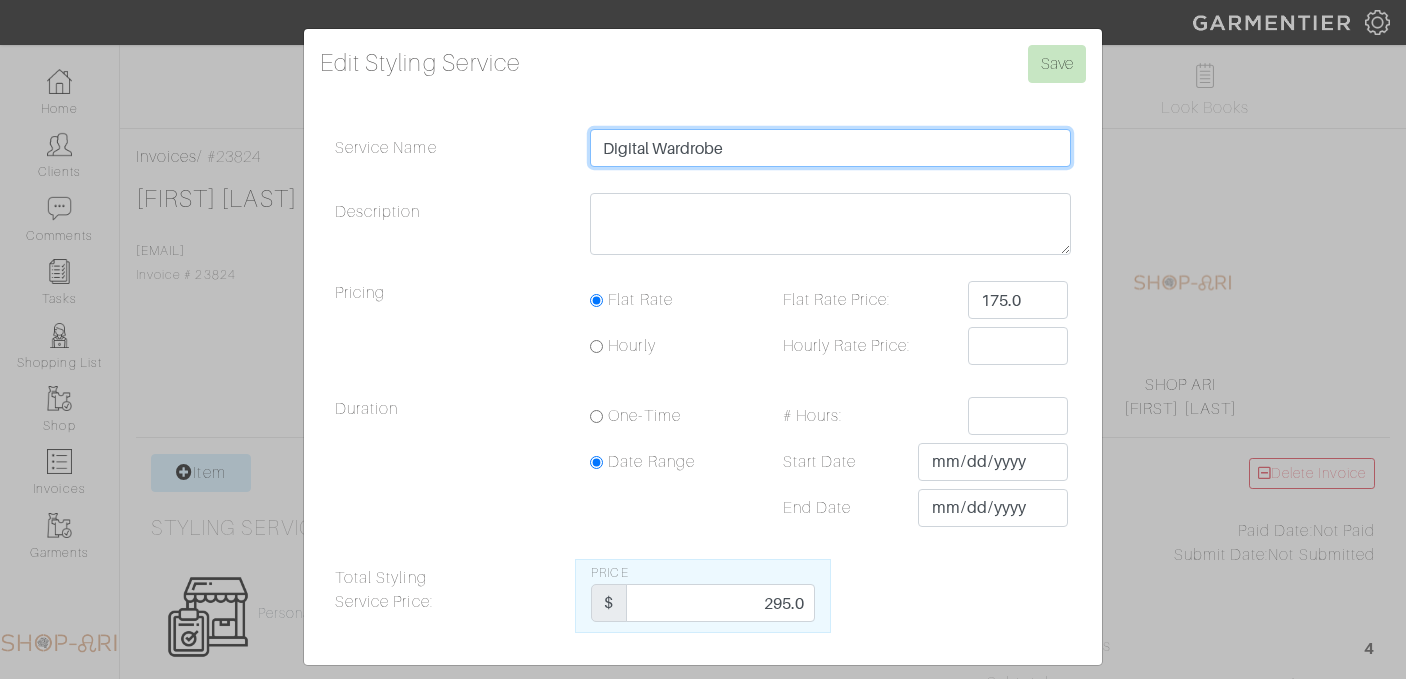 type on "Digital Wardrobe" 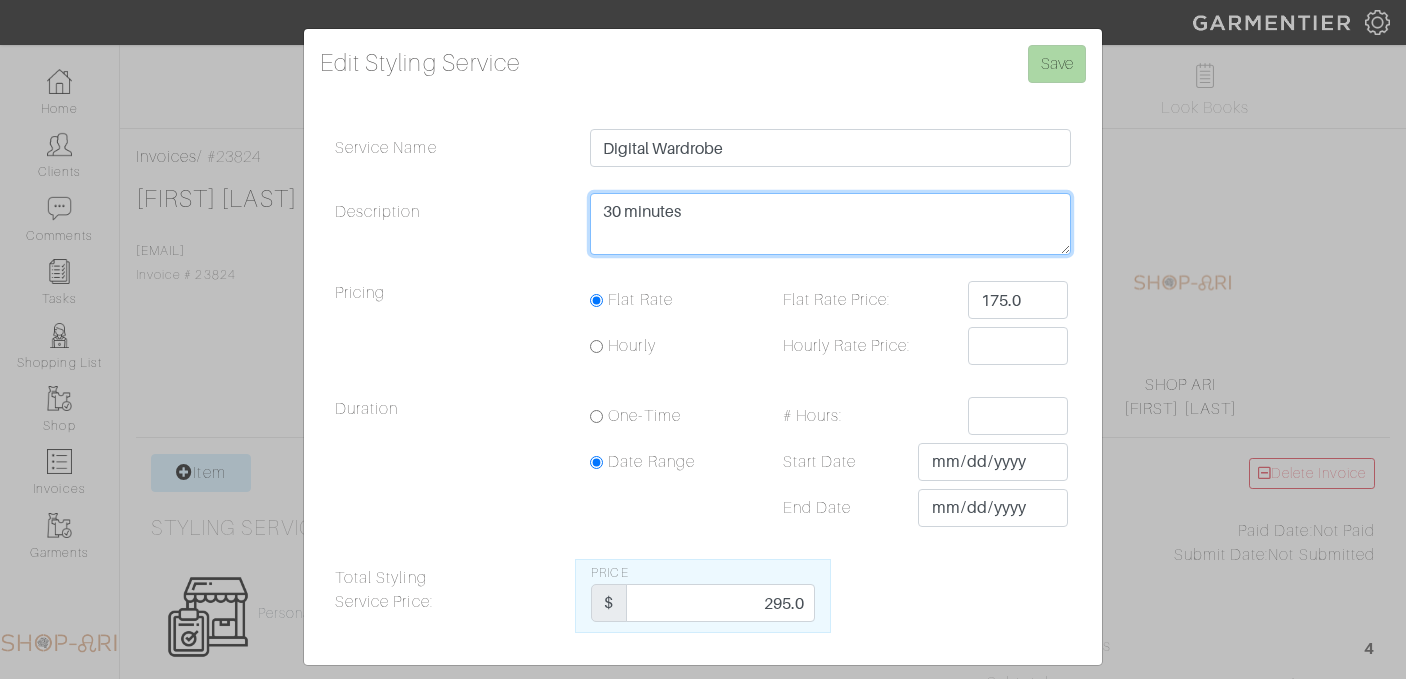 type on "30 minutes" 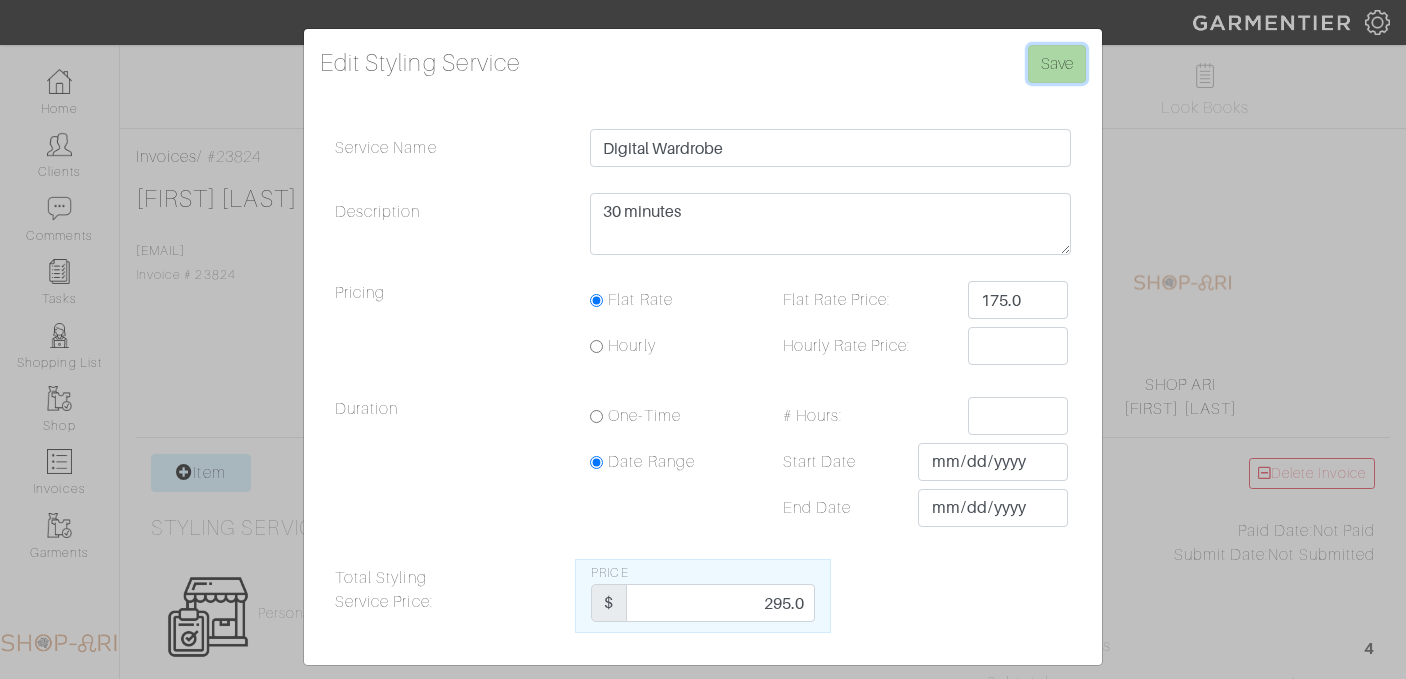 click on "Save" at bounding box center [1057, 64] 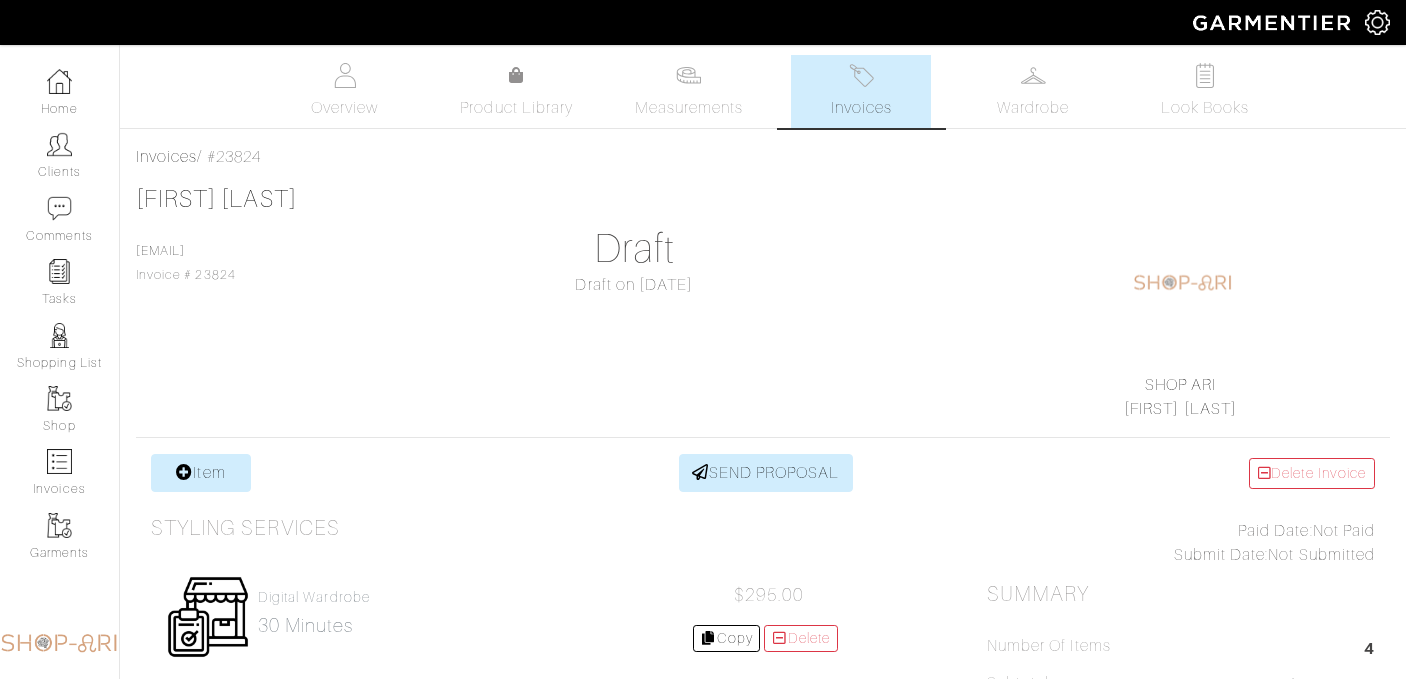 scroll, scrollTop: 0, scrollLeft: 0, axis: both 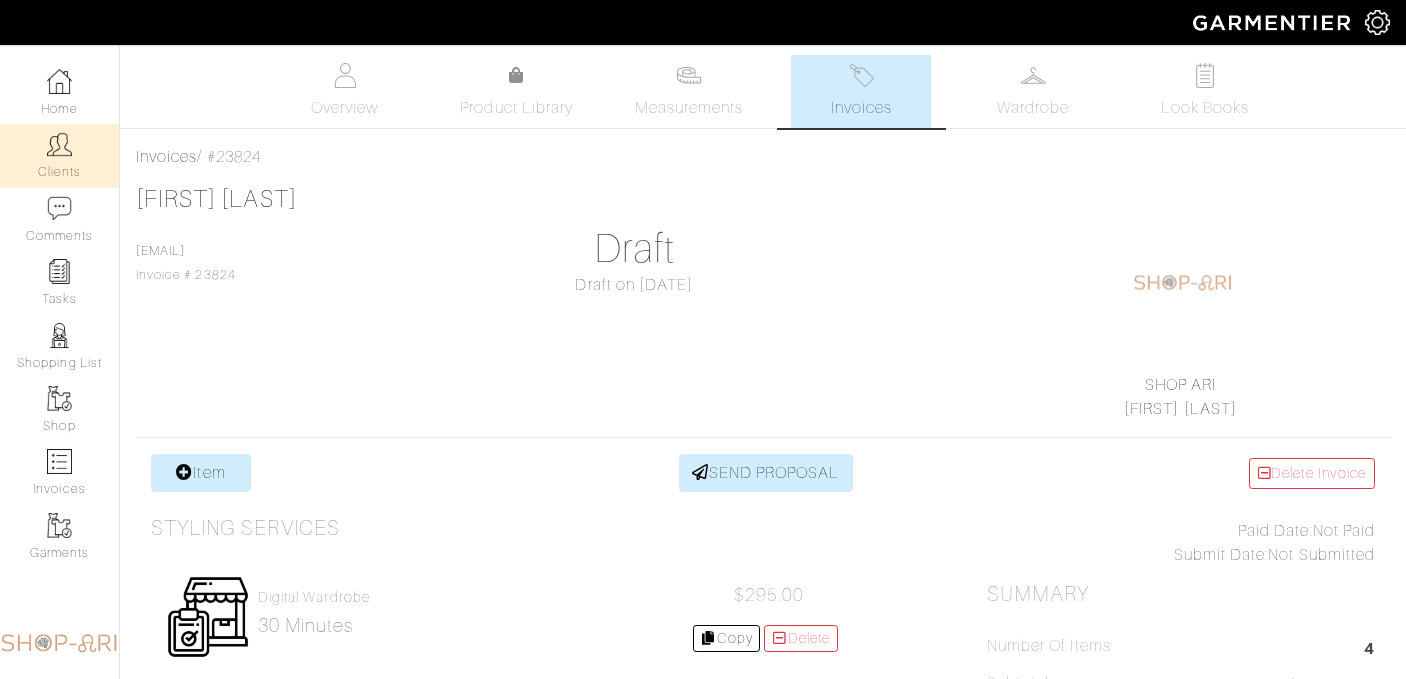 click on "Clients" at bounding box center (59, 155) 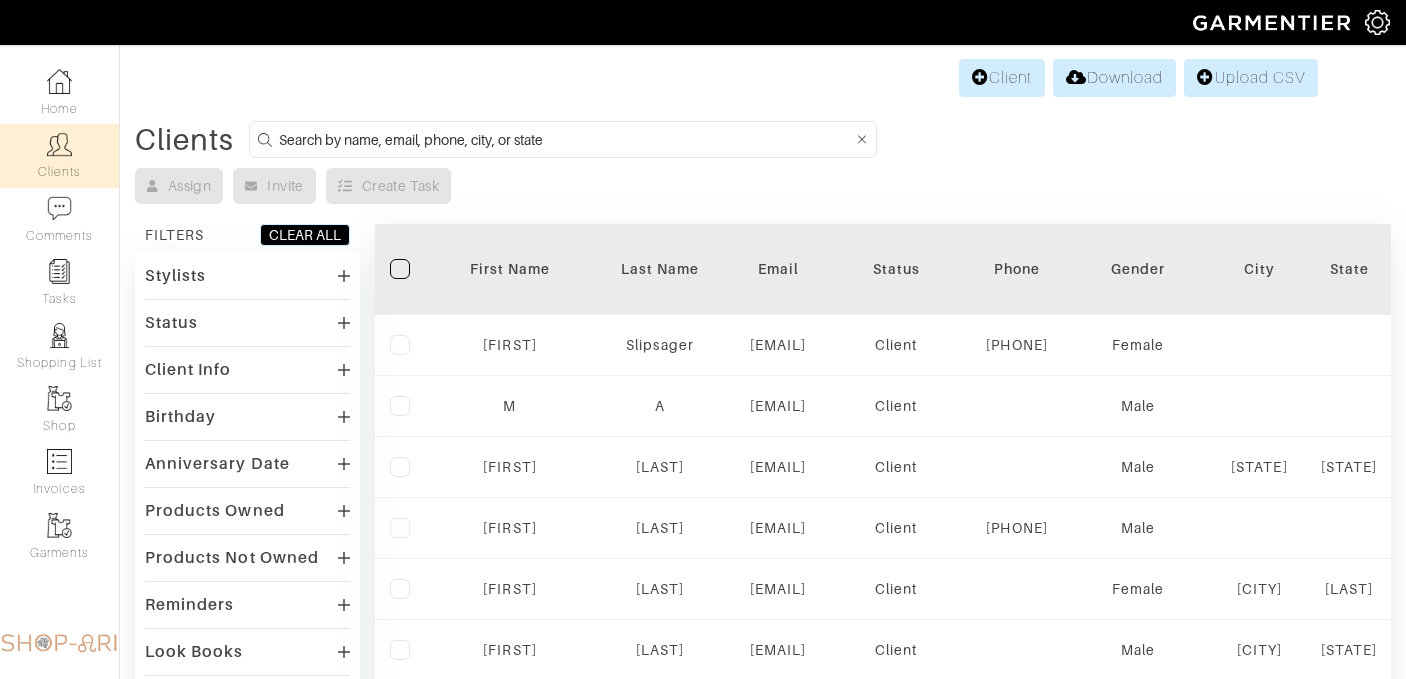 click at bounding box center (566, 139) 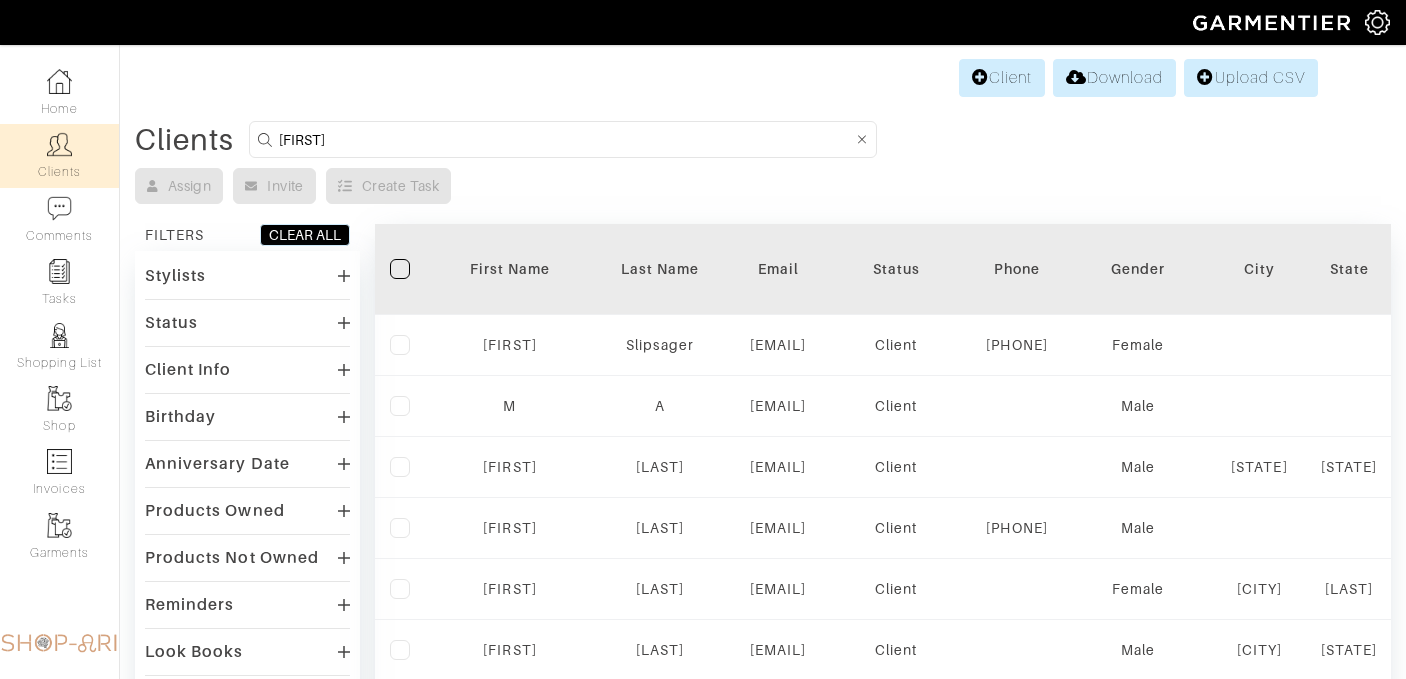 type on "[FIRST]" 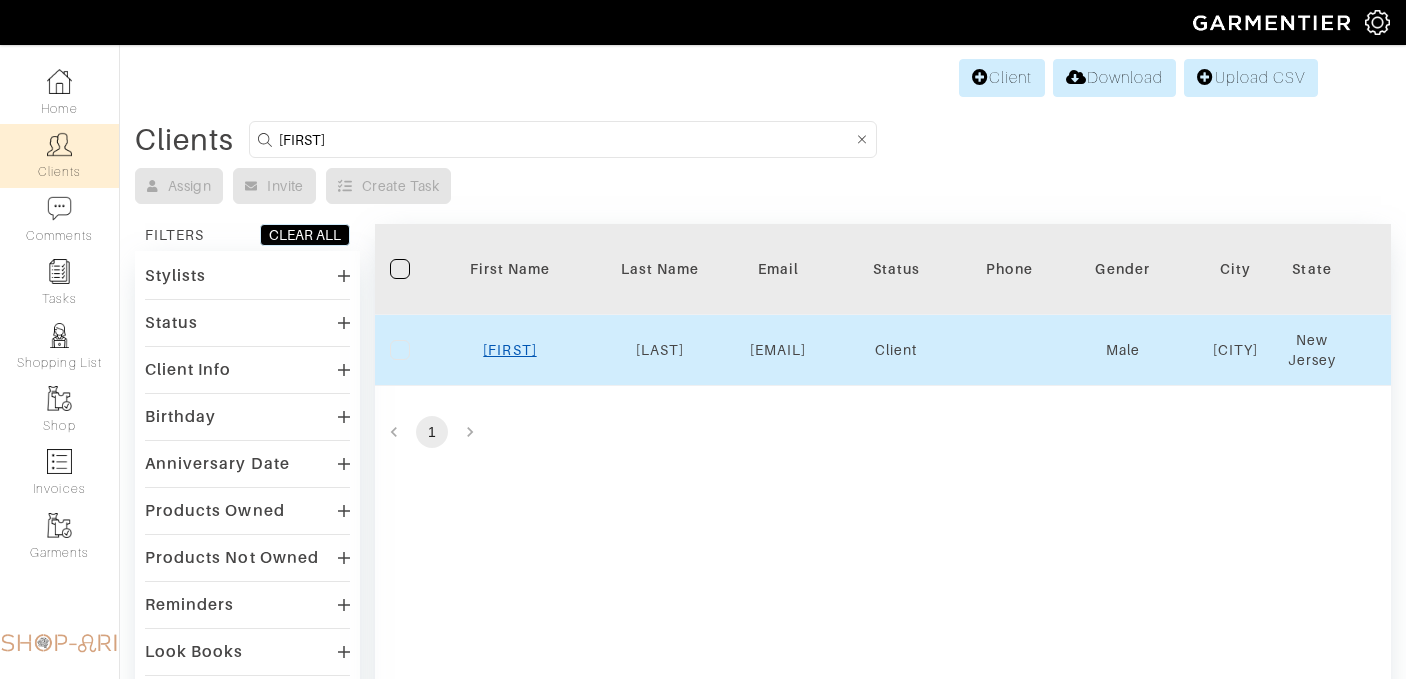 click on "[FIRST]" at bounding box center (509, 350) 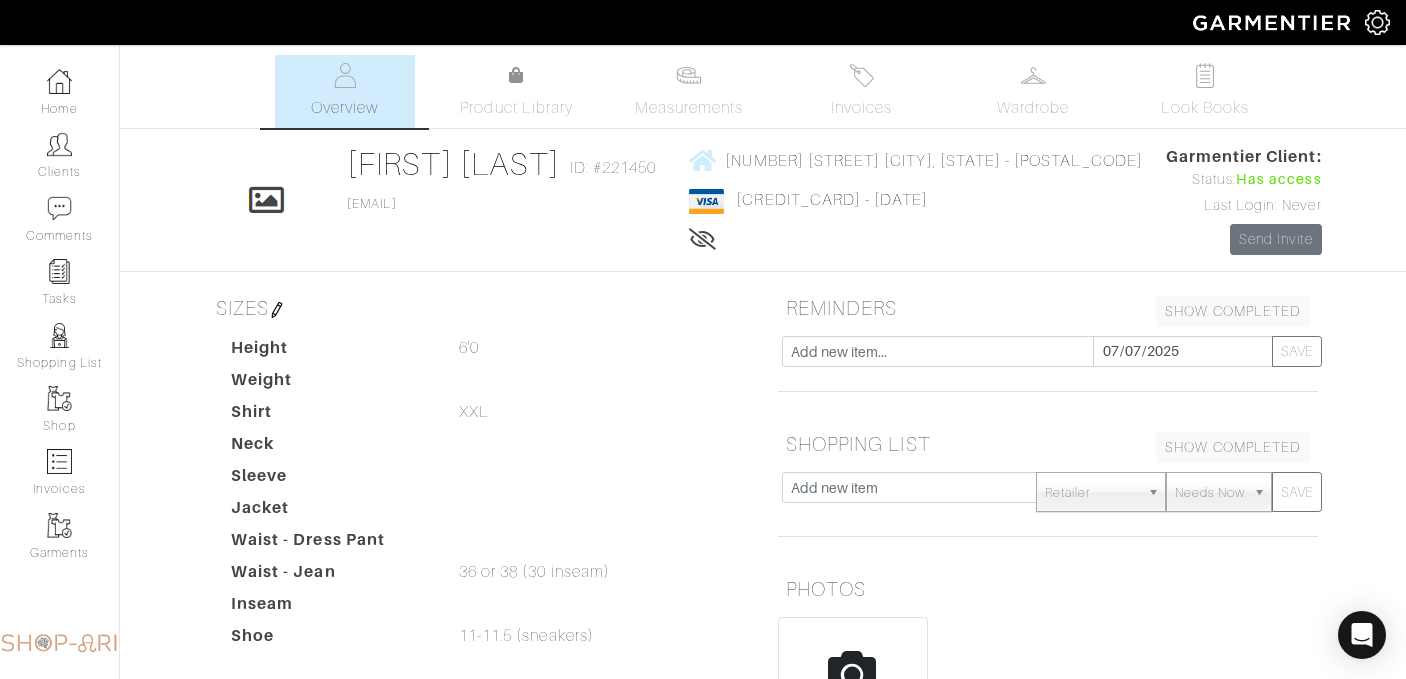scroll, scrollTop: 0, scrollLeft: 0, axis: both 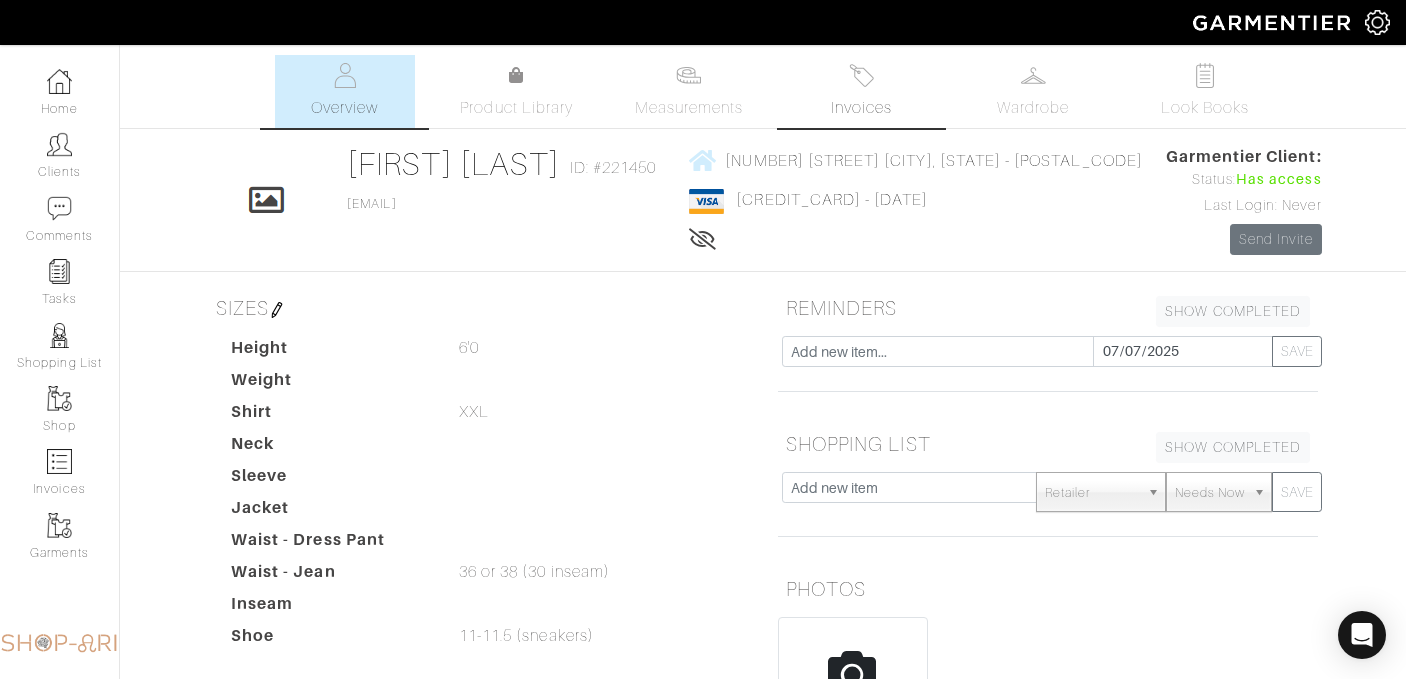 click on "Invoices" at bounding box center [861, 91] 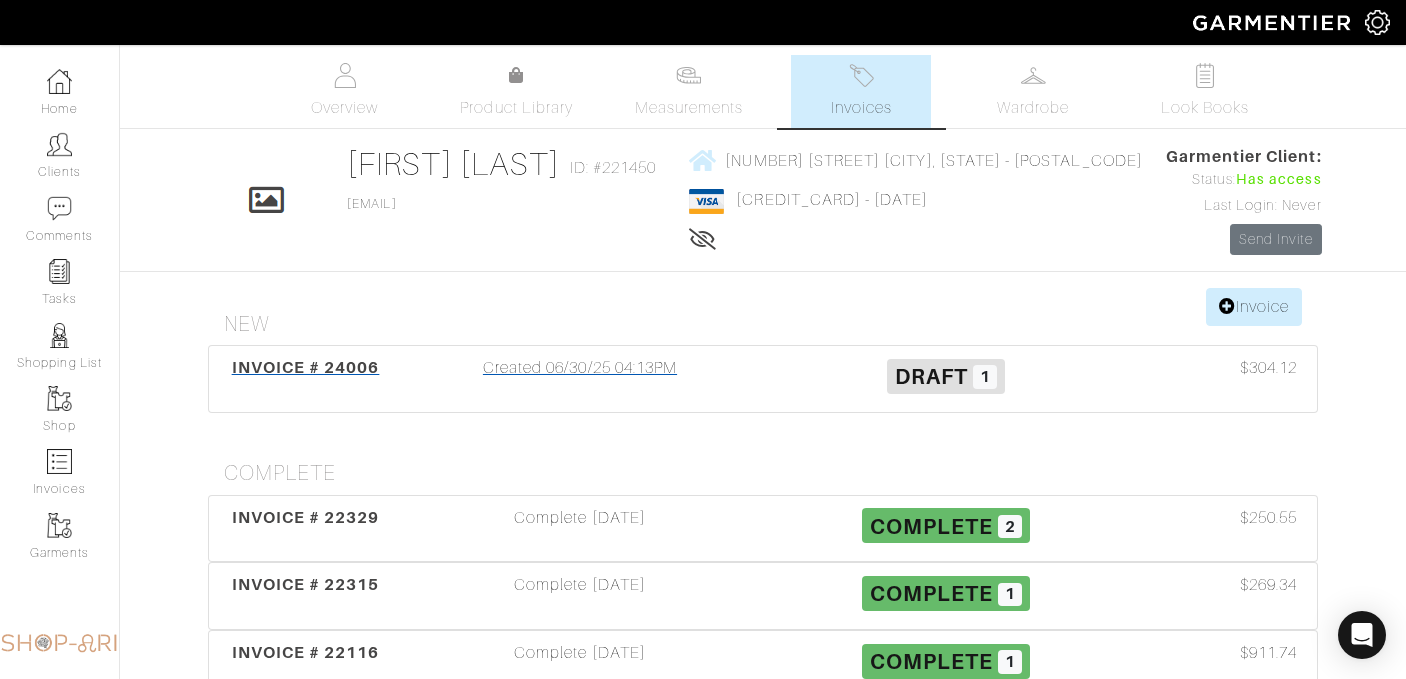 click on "Created 06/30/25 04:13PM" at bounding box center (580, 379) 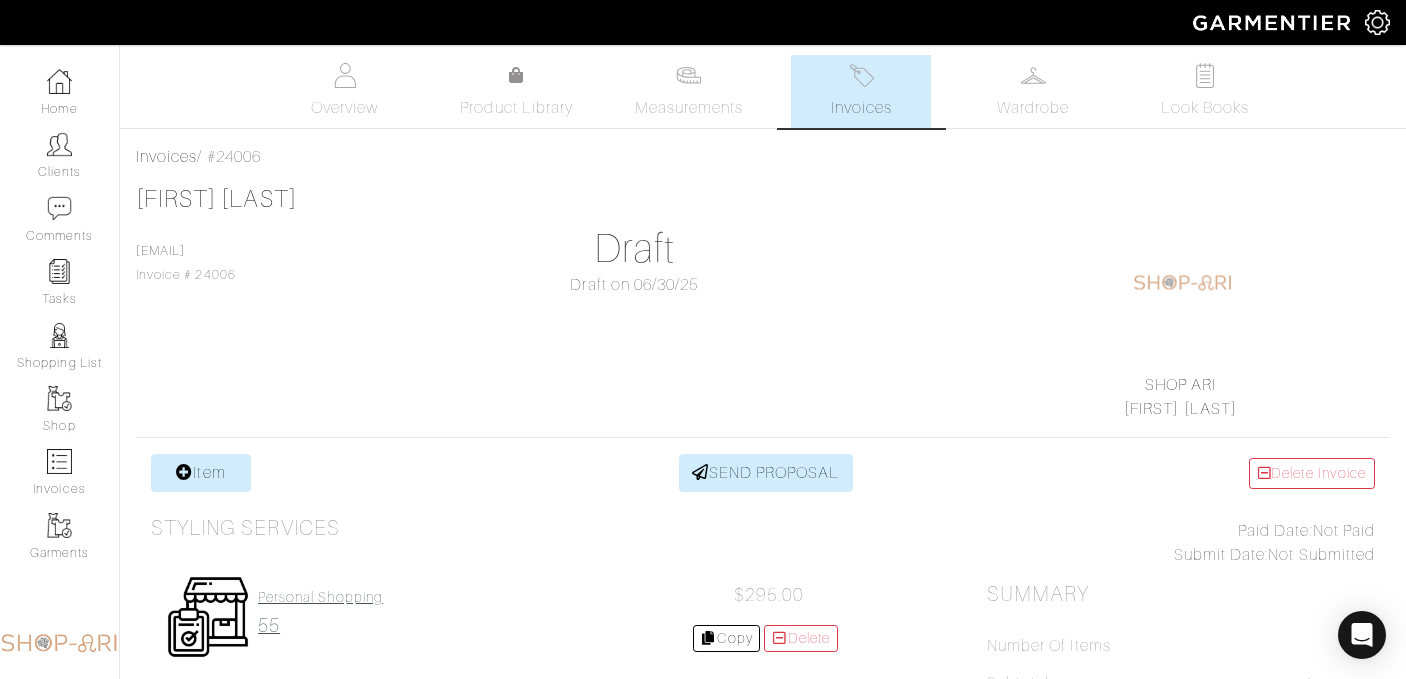 click on "Personal Shopping
55" at bounding box center [320, 613] 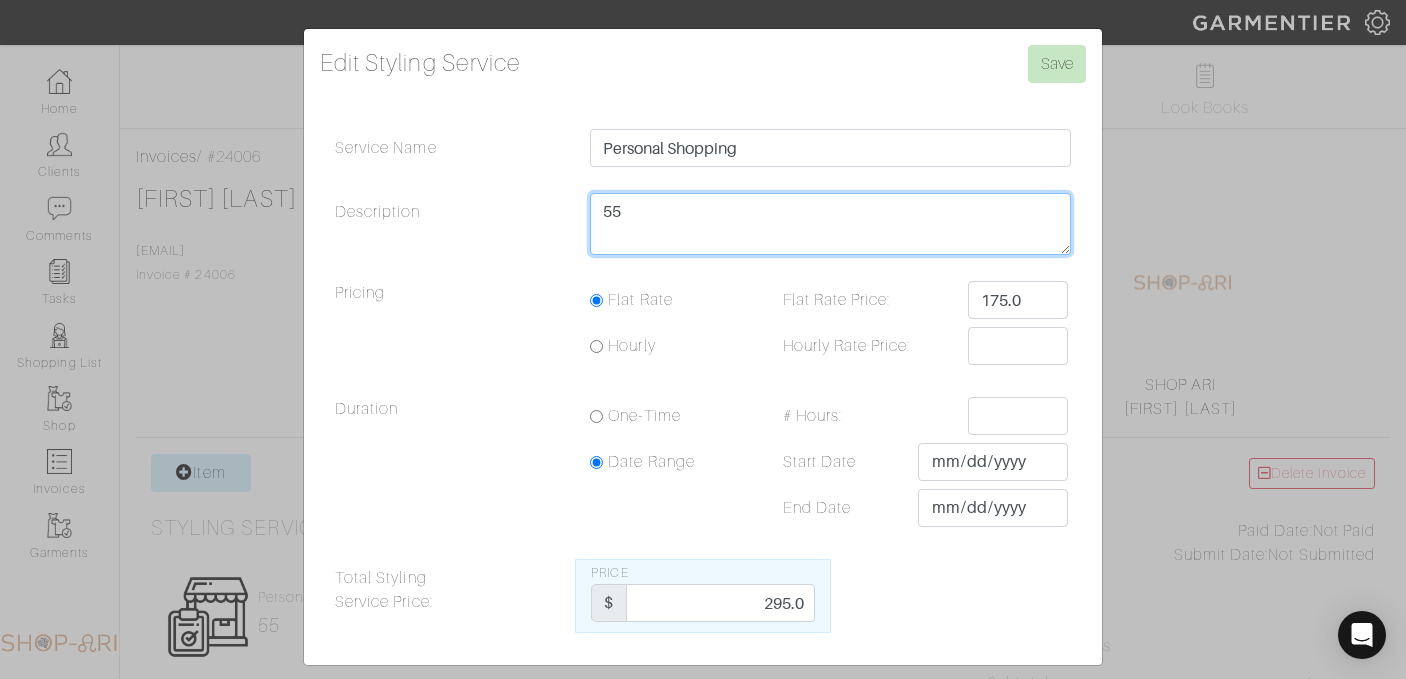 click on "55" at bounding box center [830, 224] 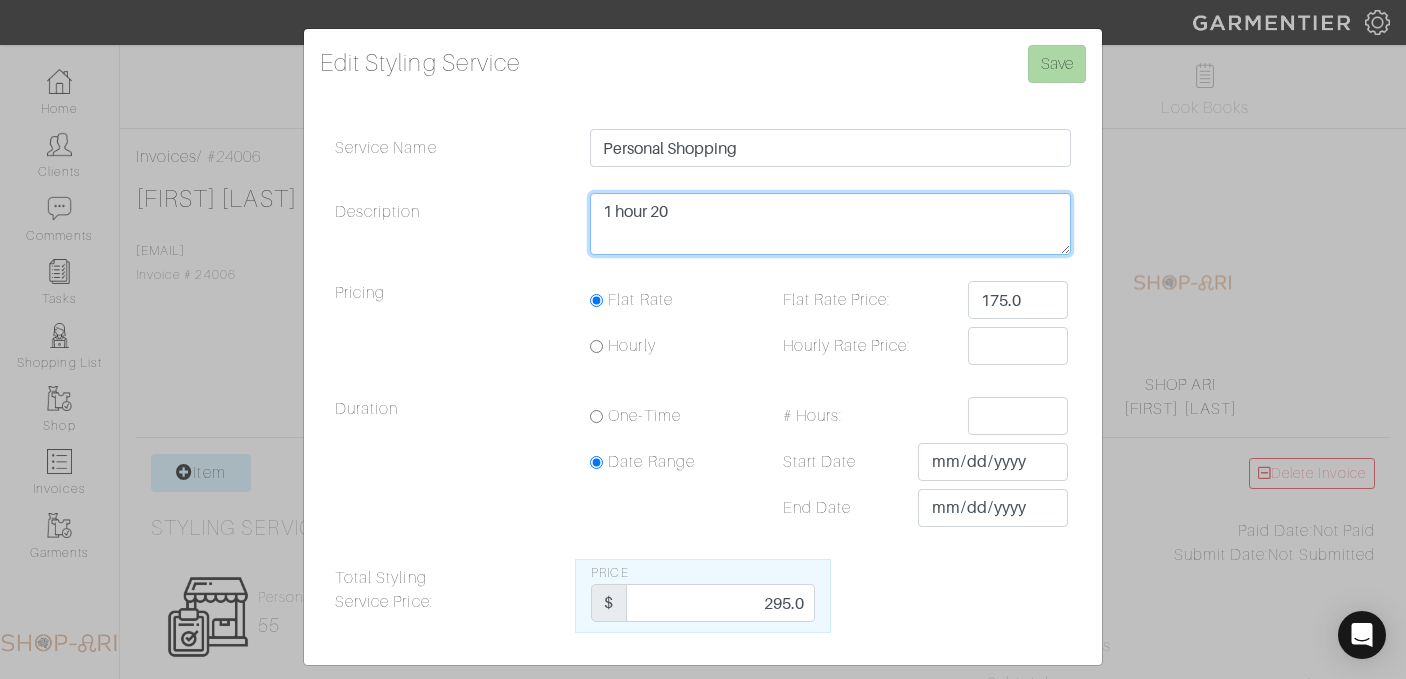type on "1 hour 20" 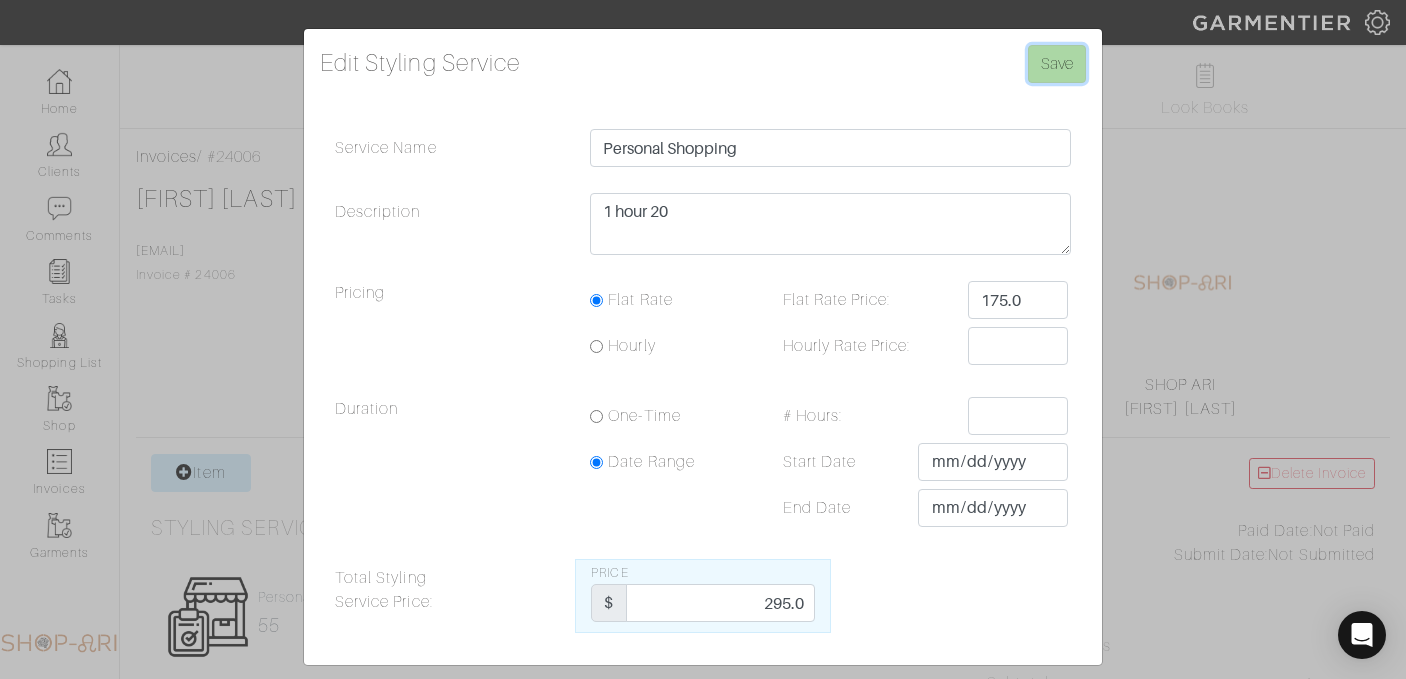 click on "Save" at bounding box center (1057, 64) 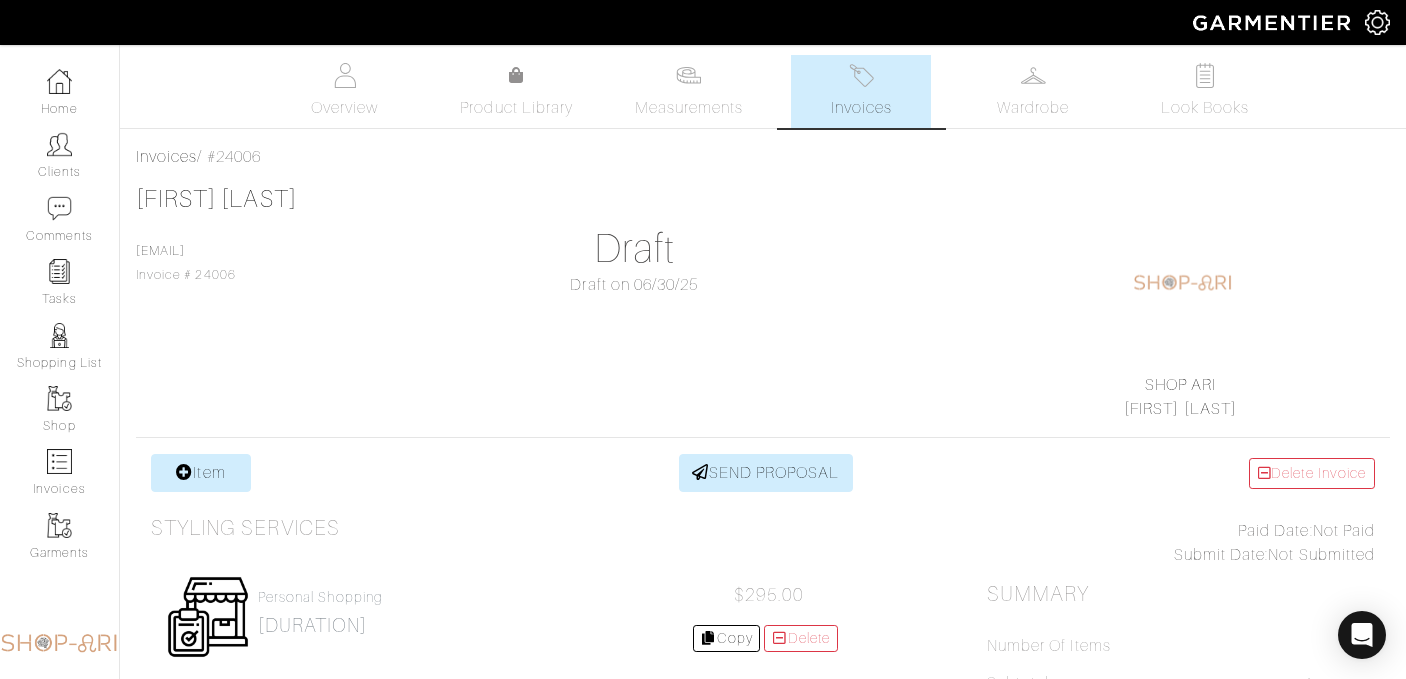 scroll, scrollTop: 0, scrollLeft: 0, axis: both 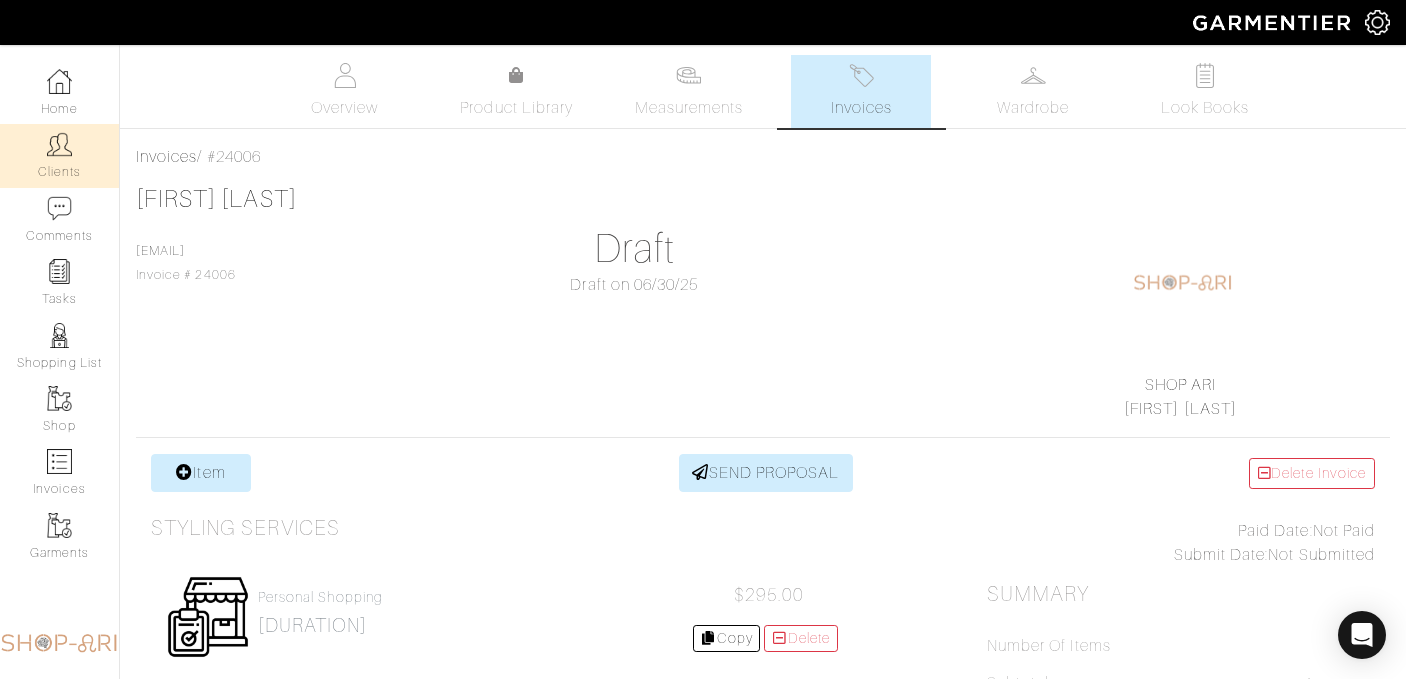 click on "Clients" at bounding box center [59, 155] 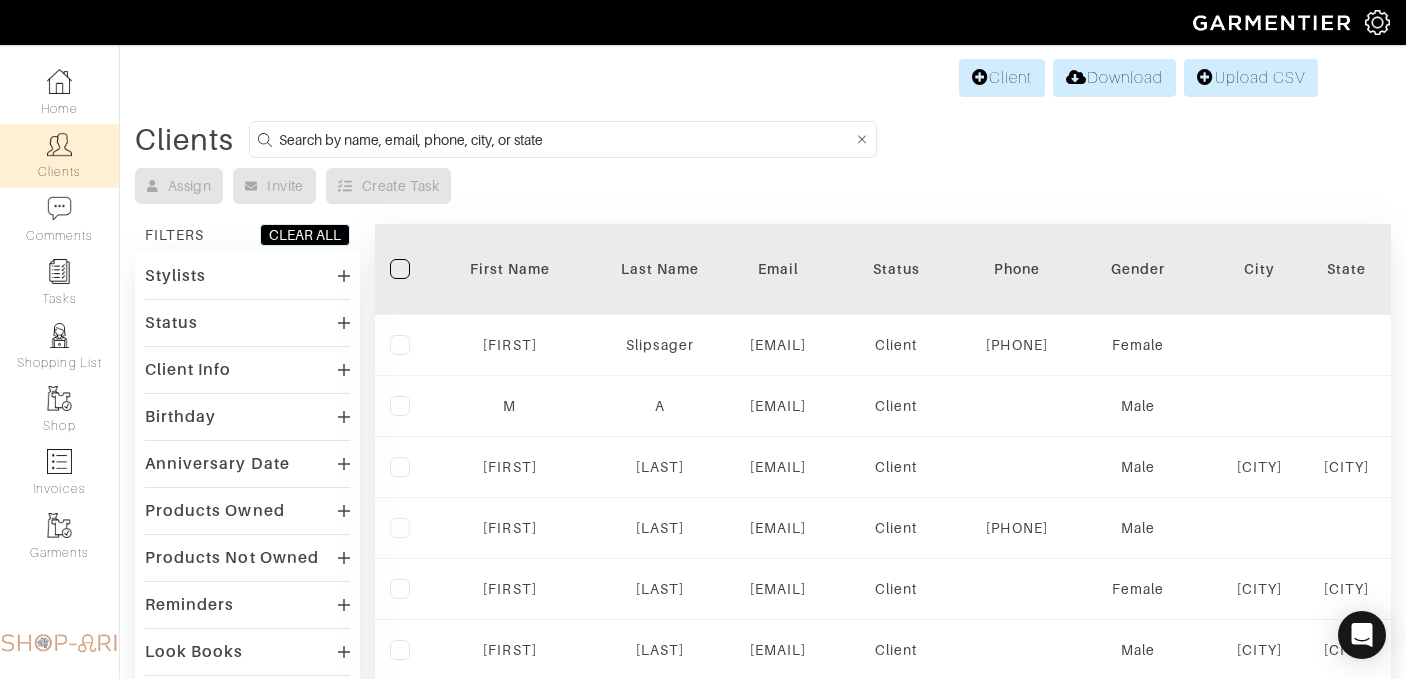 click at bounding box center [566, 139] 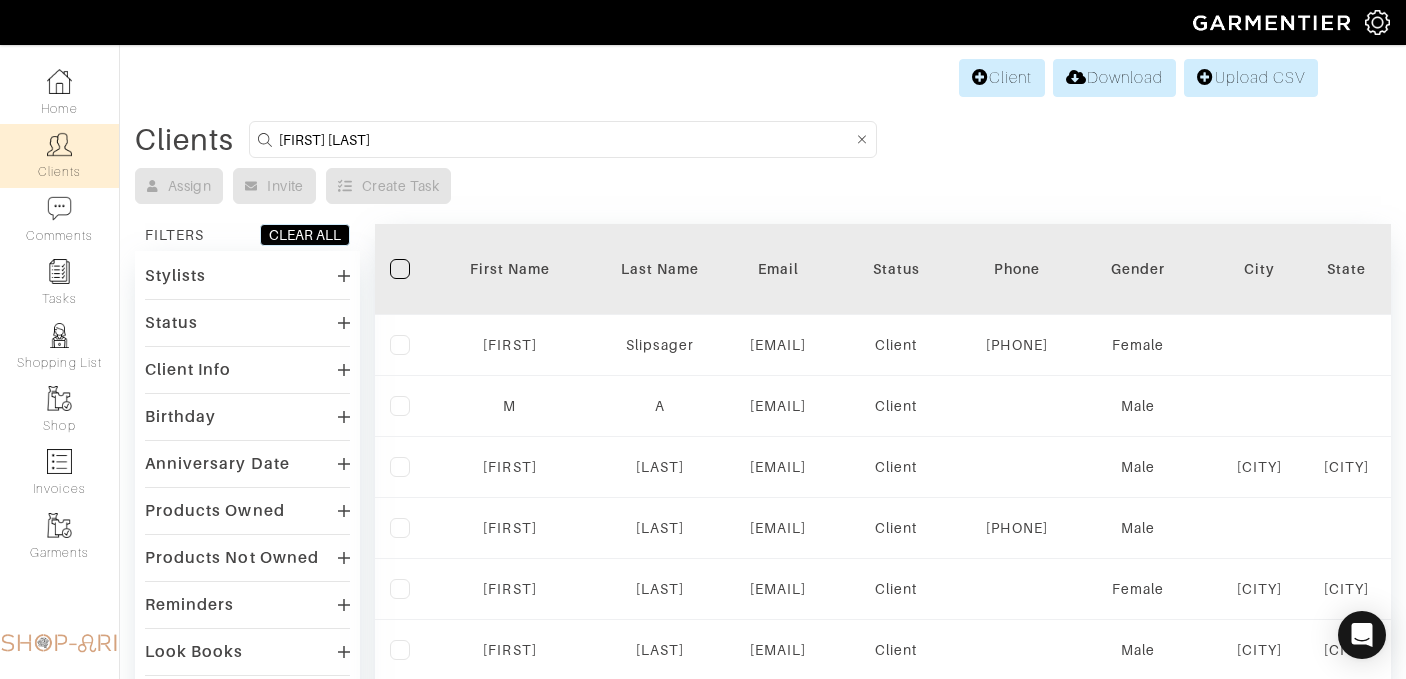 type on "jordan fein" 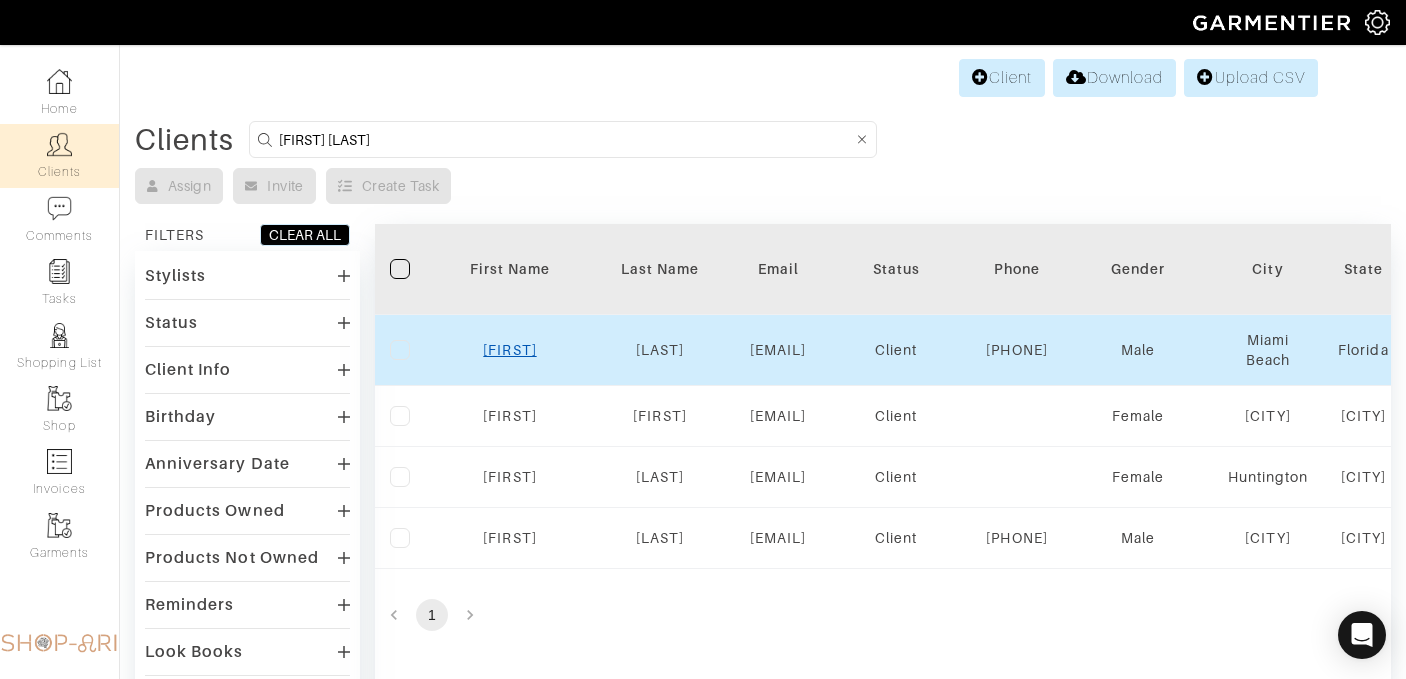 click on "Jordan" at bounding box center [509, 350] 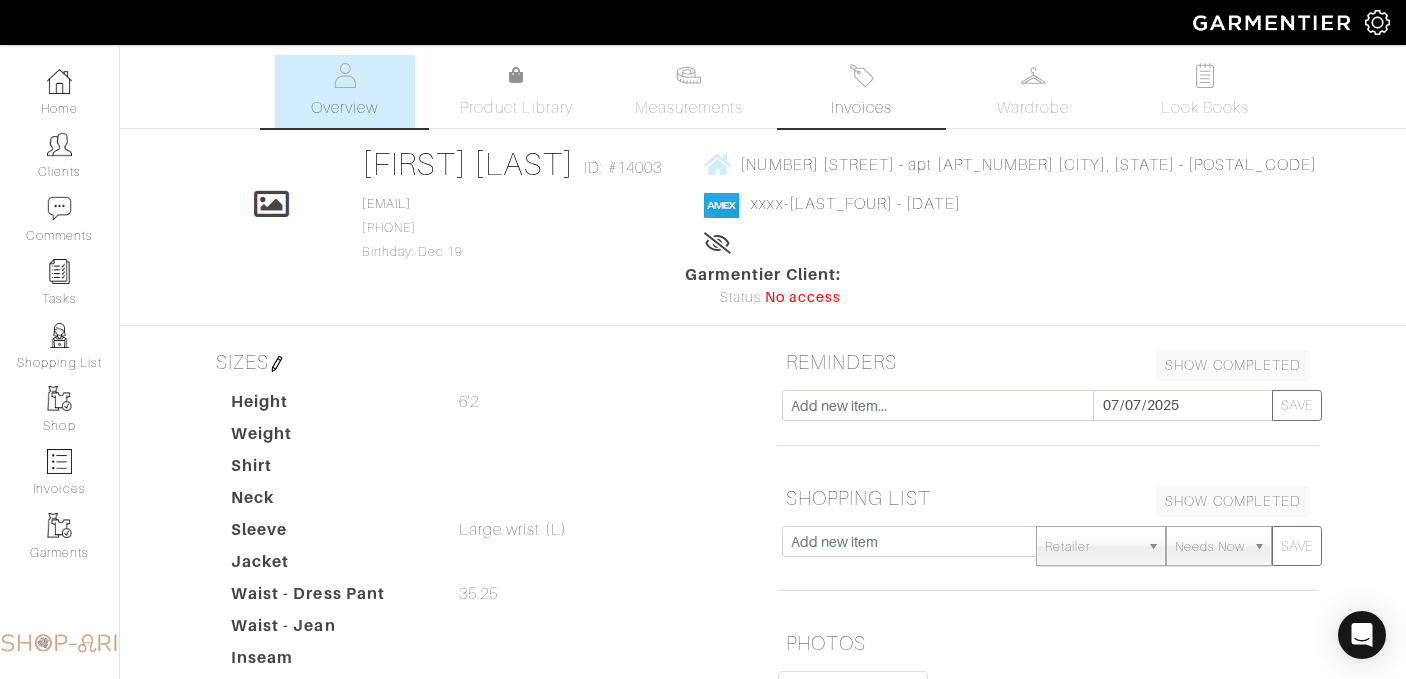 scroll, scrollTop: 0, scrollLeft: 0, axis: both 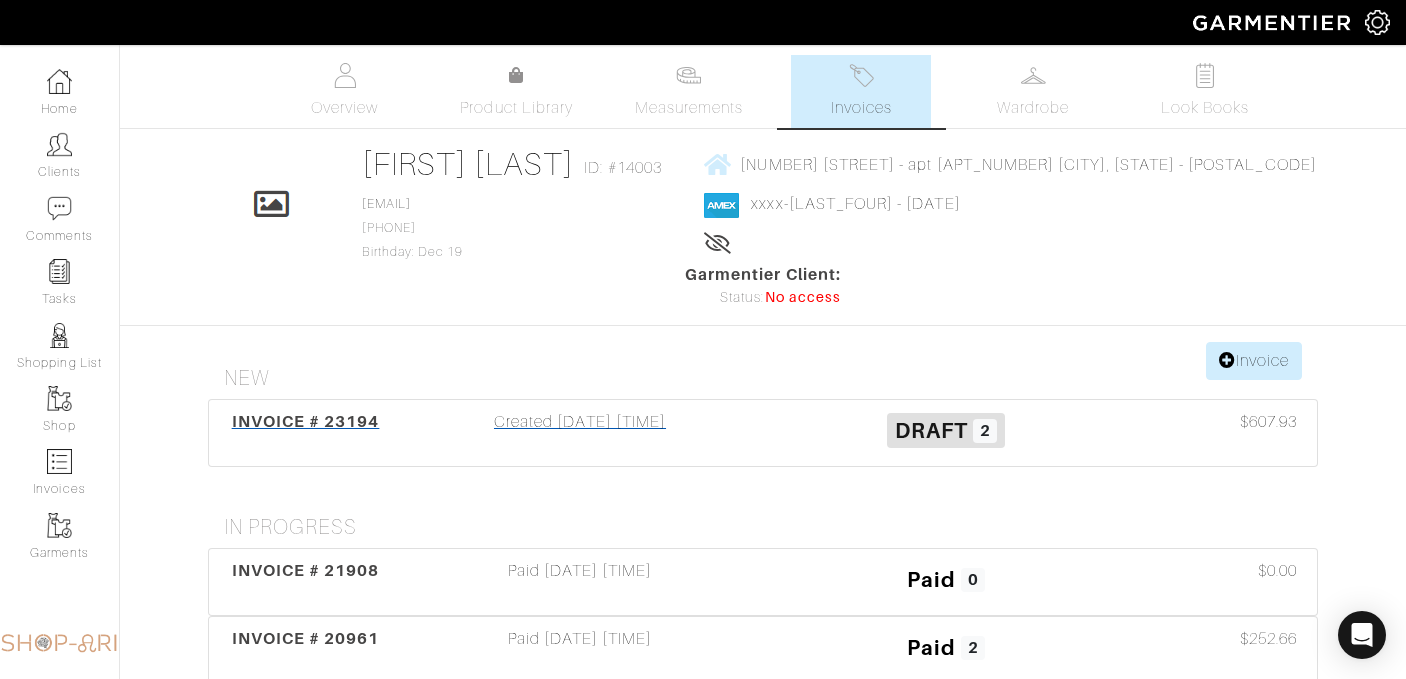 click on "Created [DATE] [TIME]" at bounding box center [580, 433] 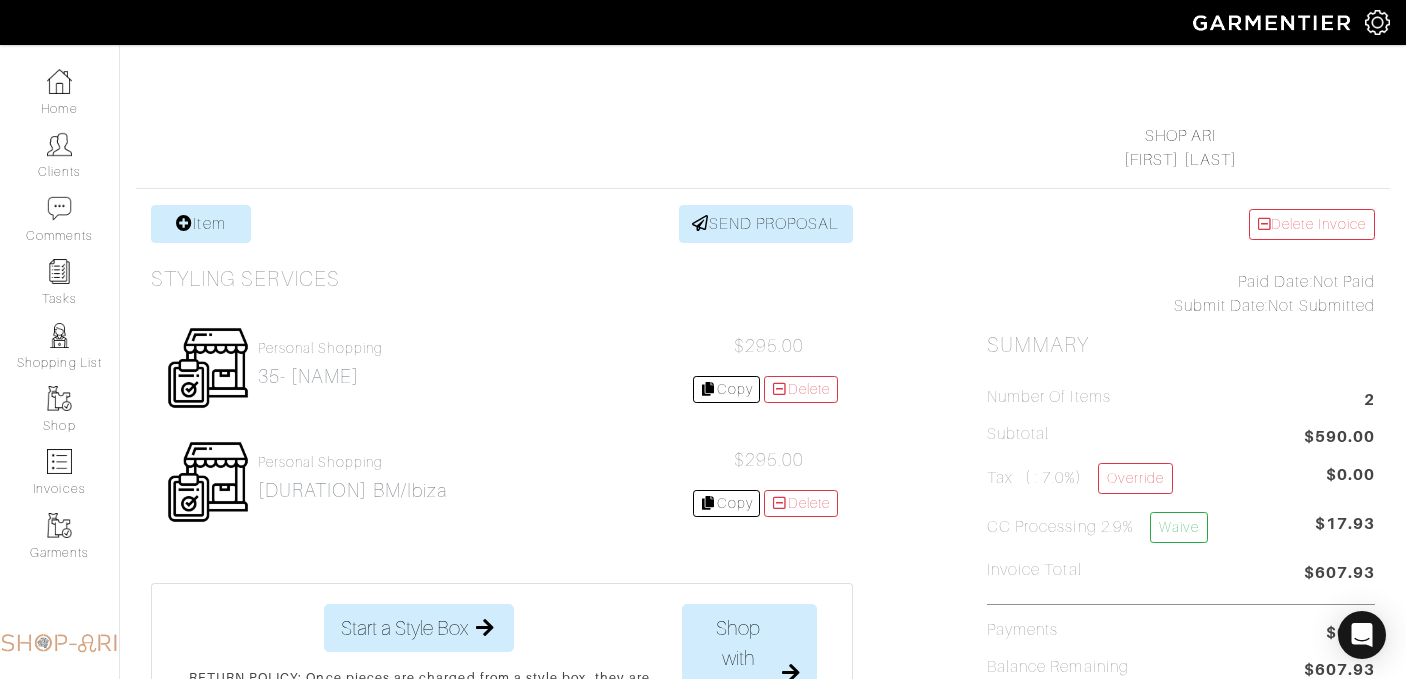 scroll, scrollTop: 247, scrollLeft: 0, axis: vertical 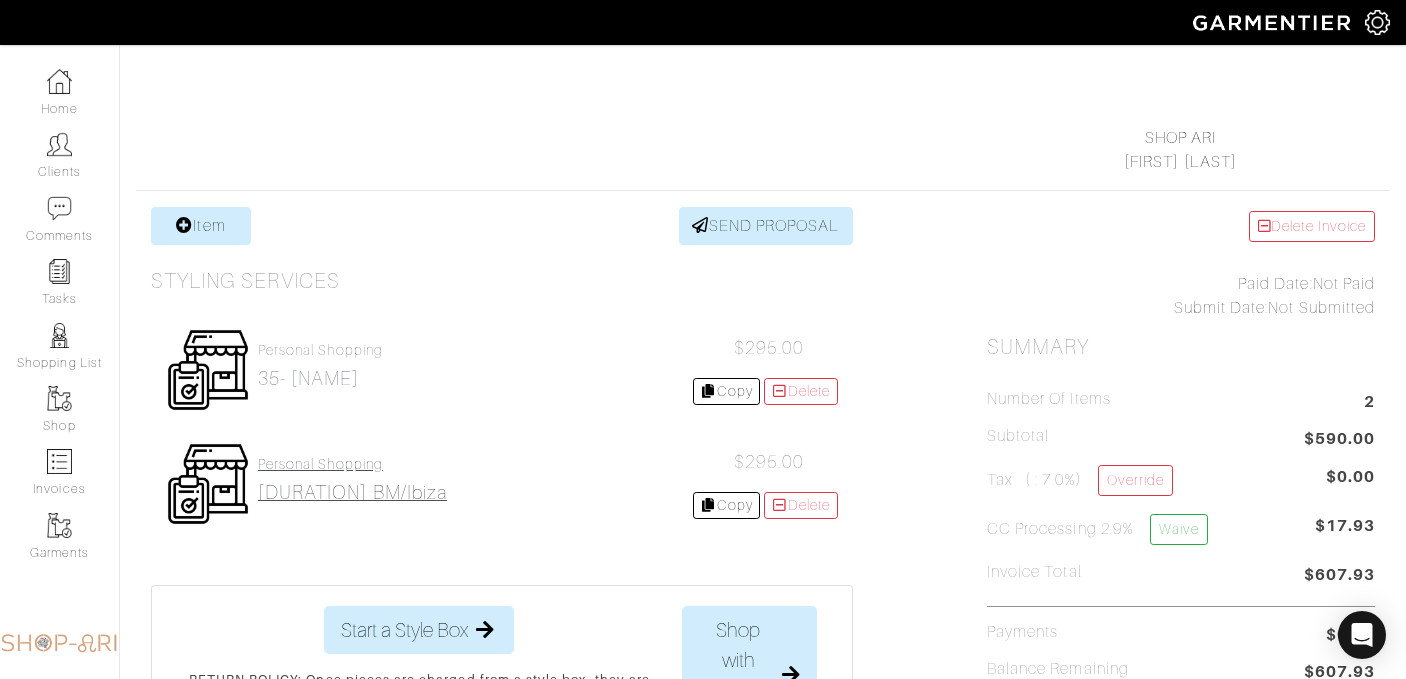 click on "[DURATION] BM/Ibiza" at bounding box center (352, 492) 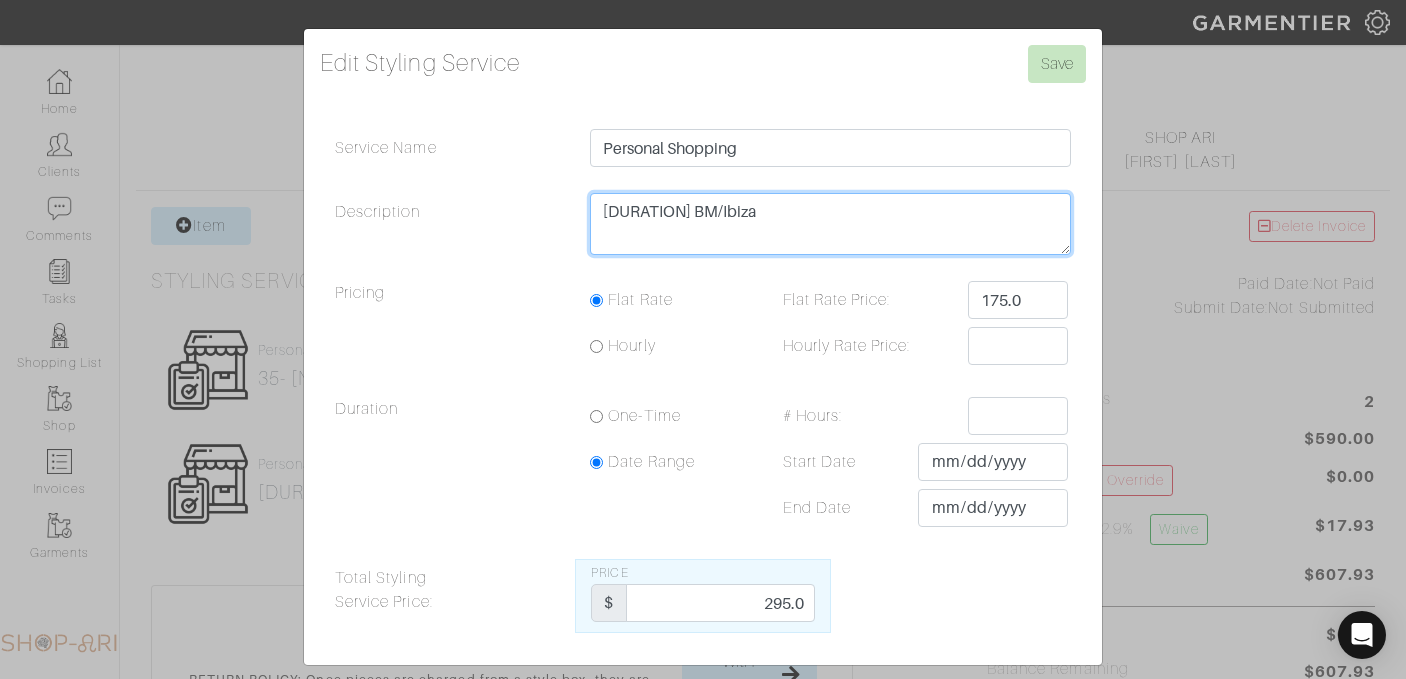 click on "[DURATION] BM/Ibiza" at bounding box center (830, 224) 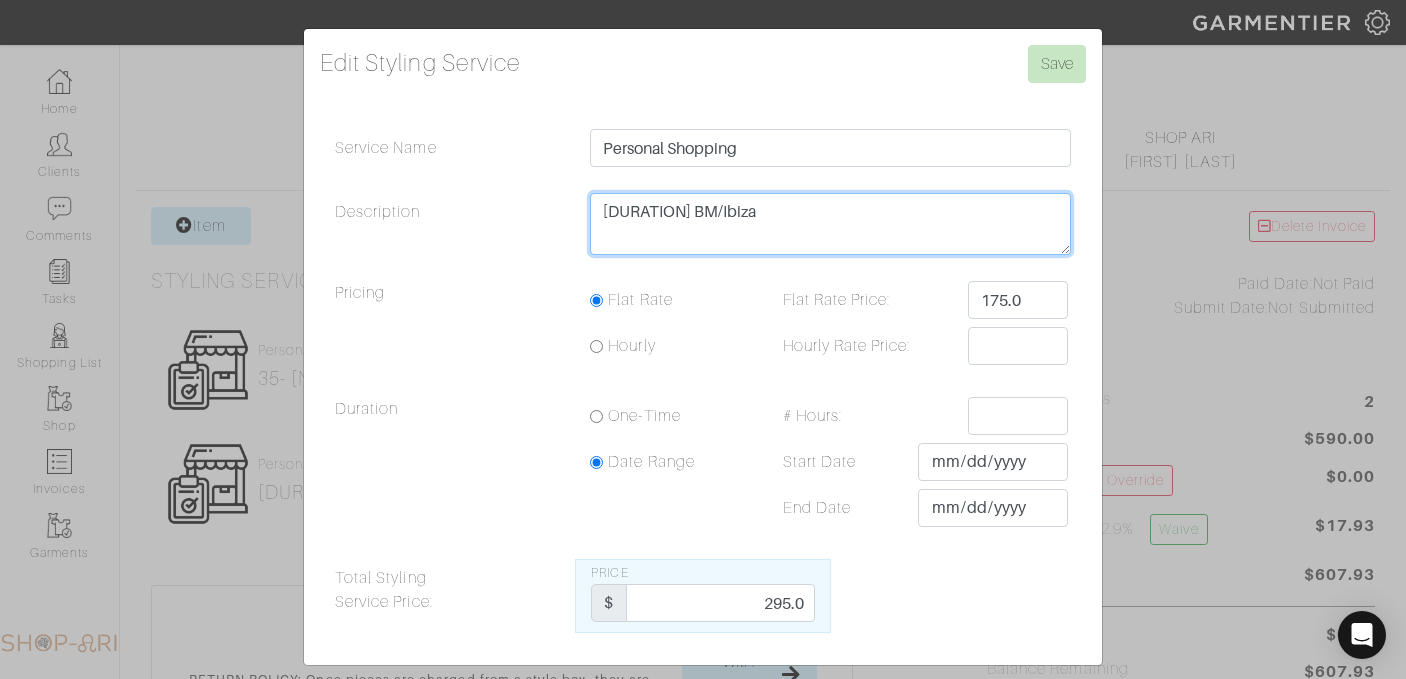 type on "[DURATION] BM/Ibiza" 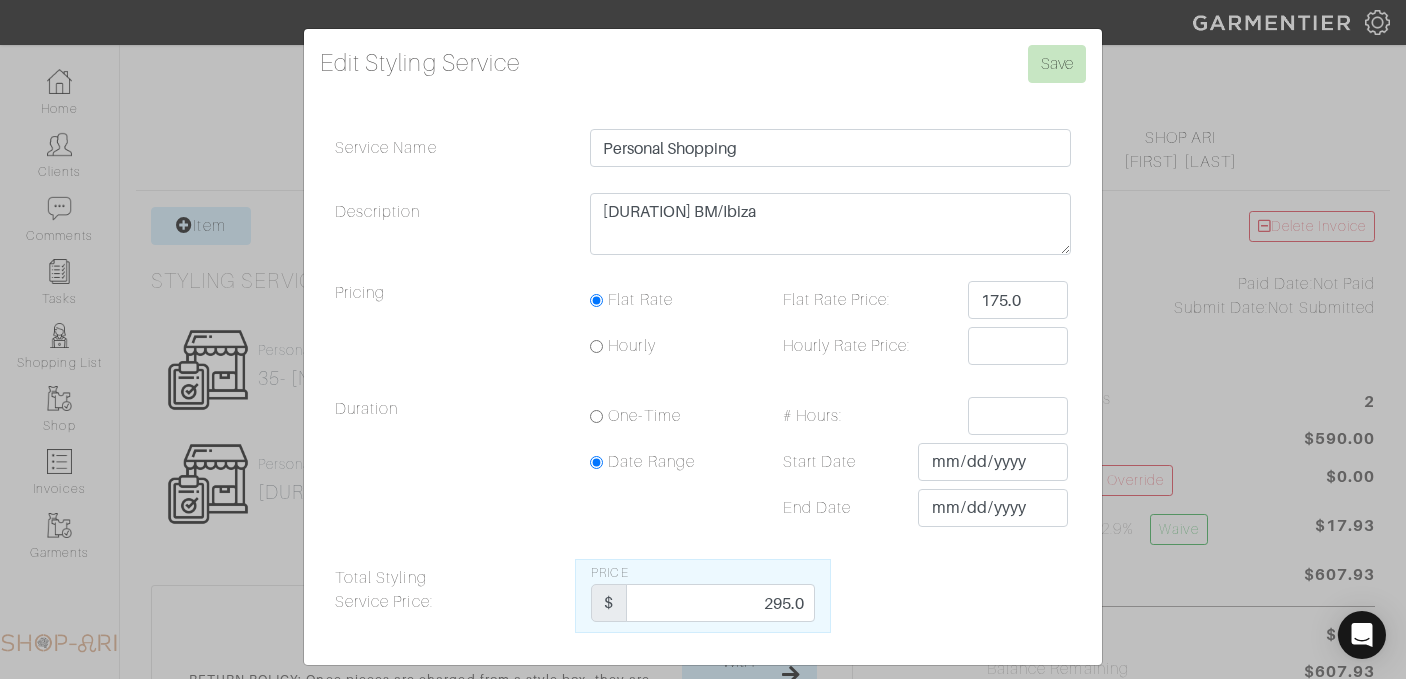 click on "Edit Styling Service
Save
Service Name
Personal Shopping
Description
[DURATION] BM/Ibiza
Pricing
Flat Rate
Flat Rate Price:
175.0
Hourly
Duration $" at bounding box center (703, 347) 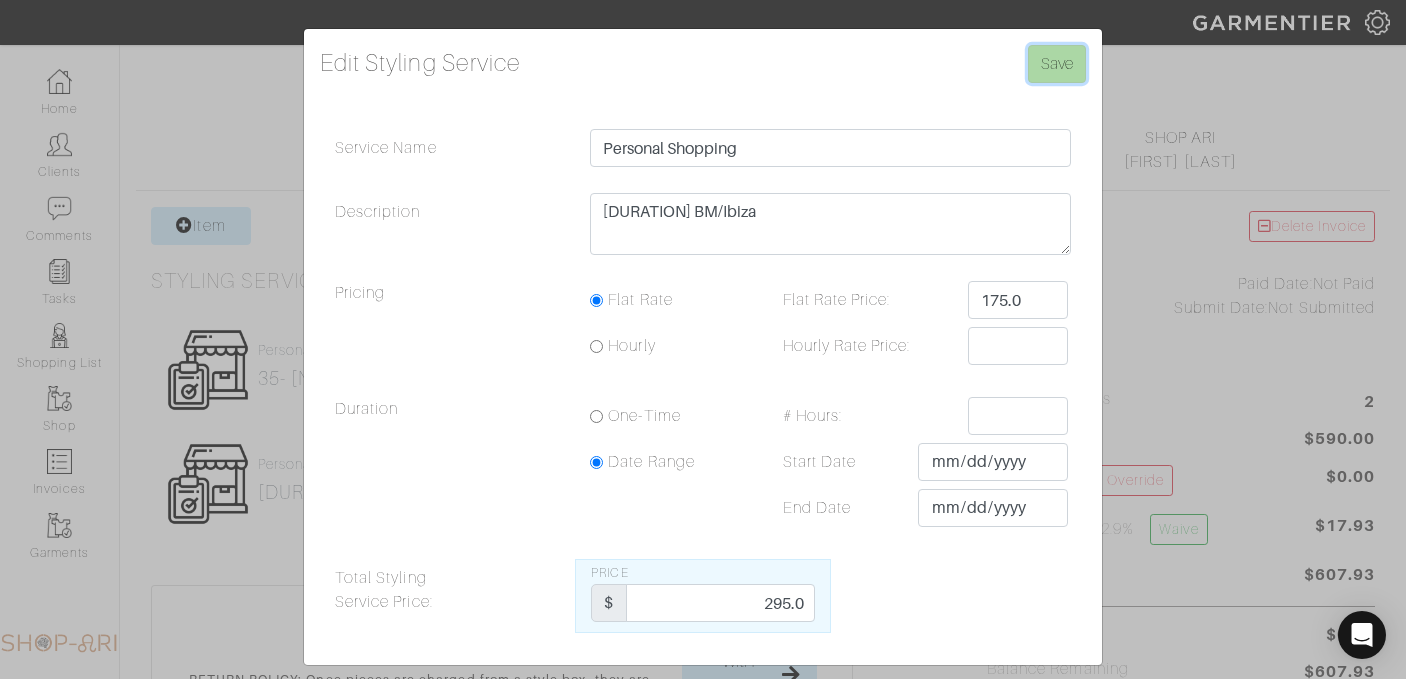 click on "Save" at bounding box center (1057, 64) 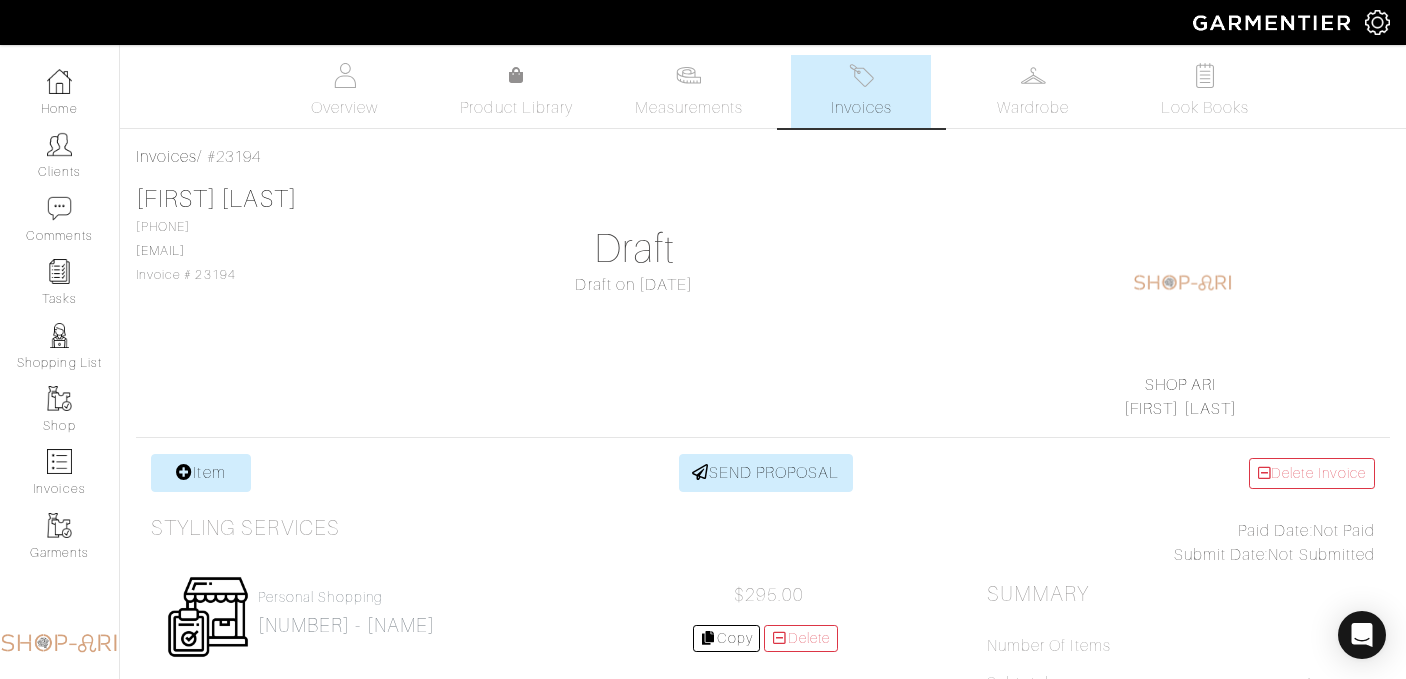 scroll, scrollTop: 0, scrollLeft: 0, axis: both 